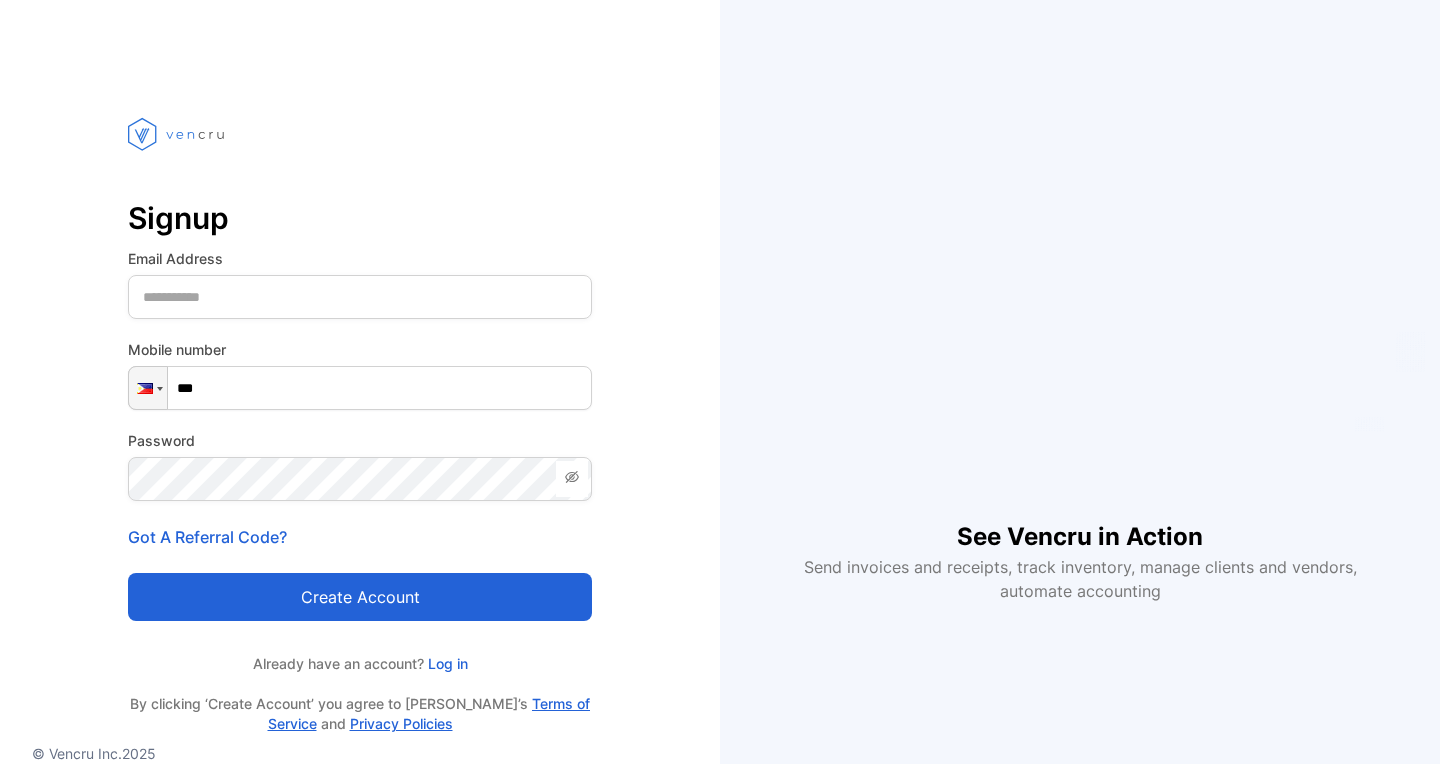 scroll, scrollTop: 0, scrollLeft: 0, axis: both 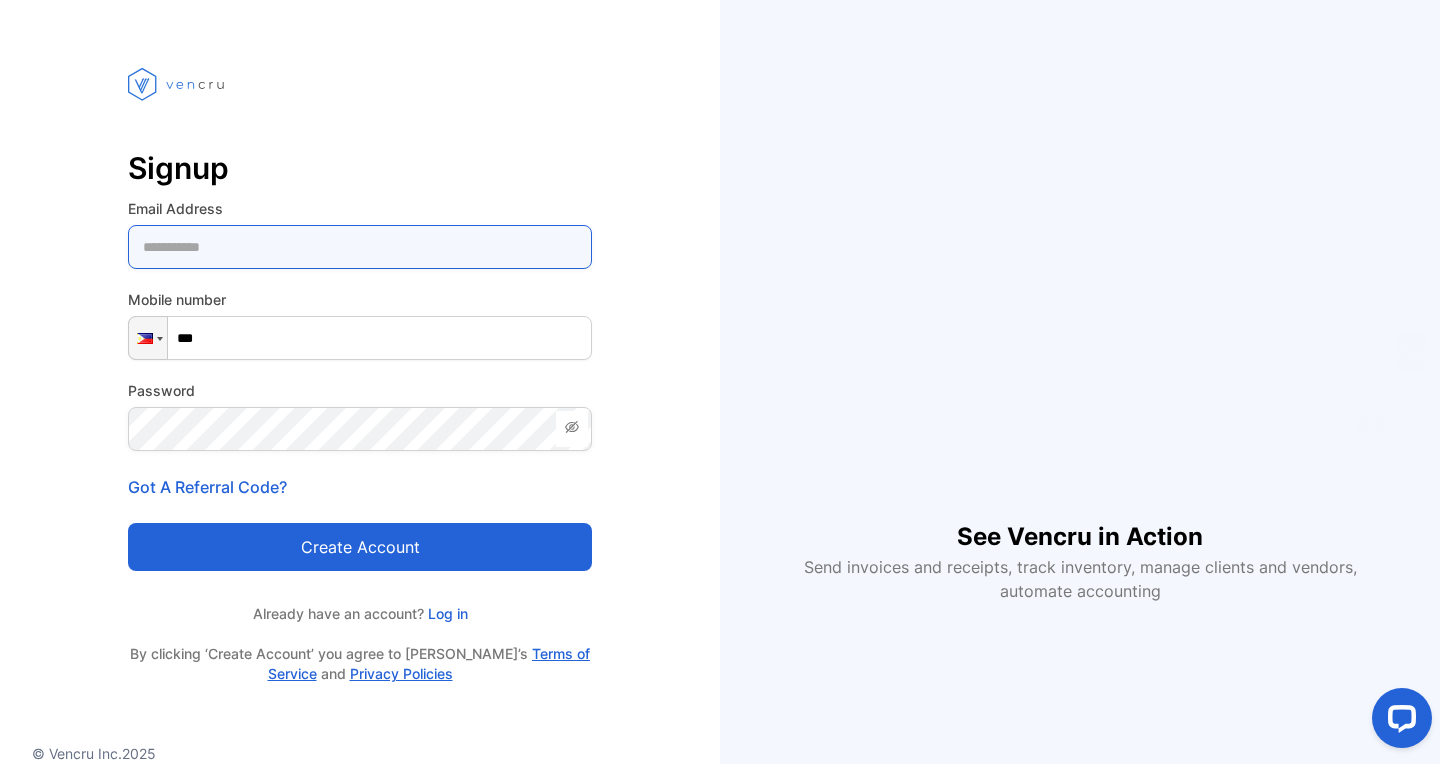 click at bounding box center (360, 247) 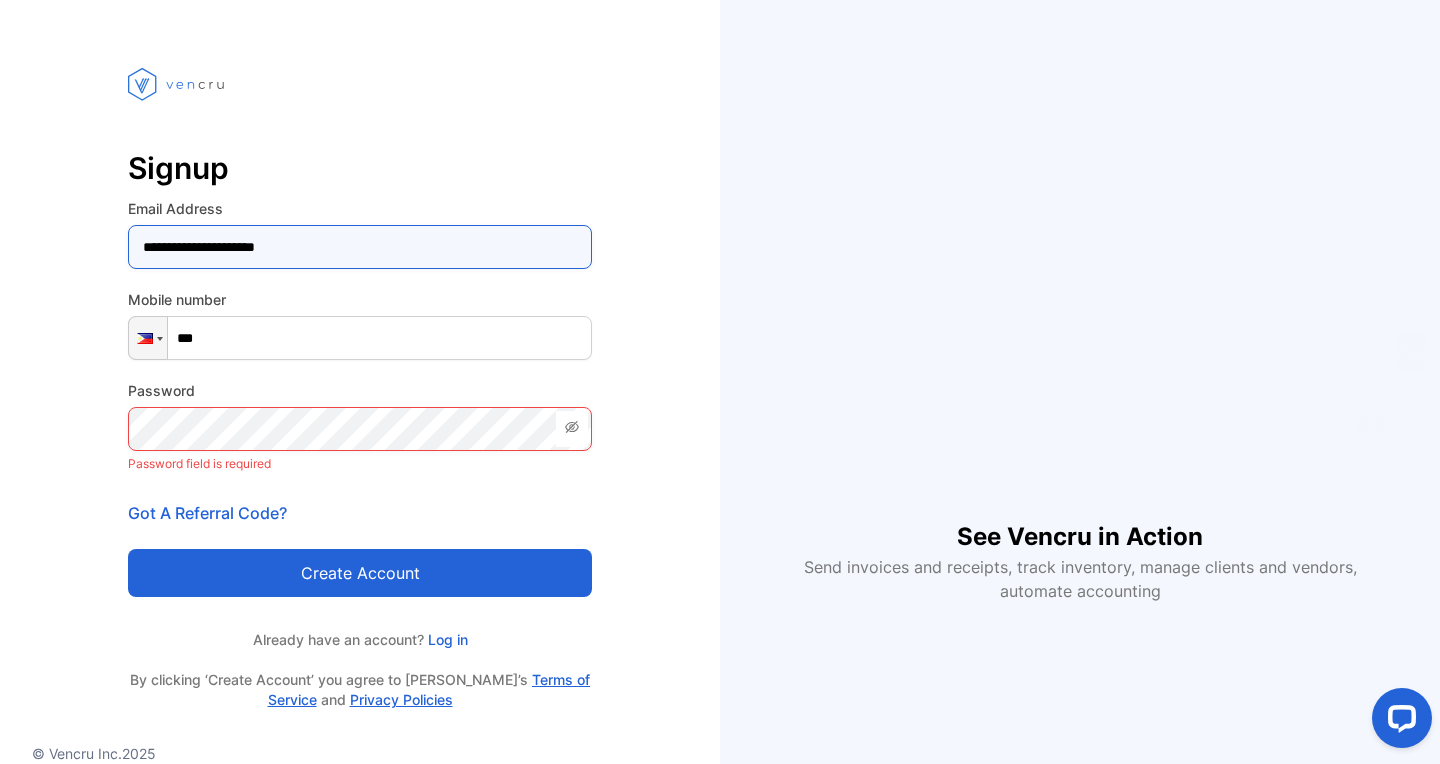 type on "**********" 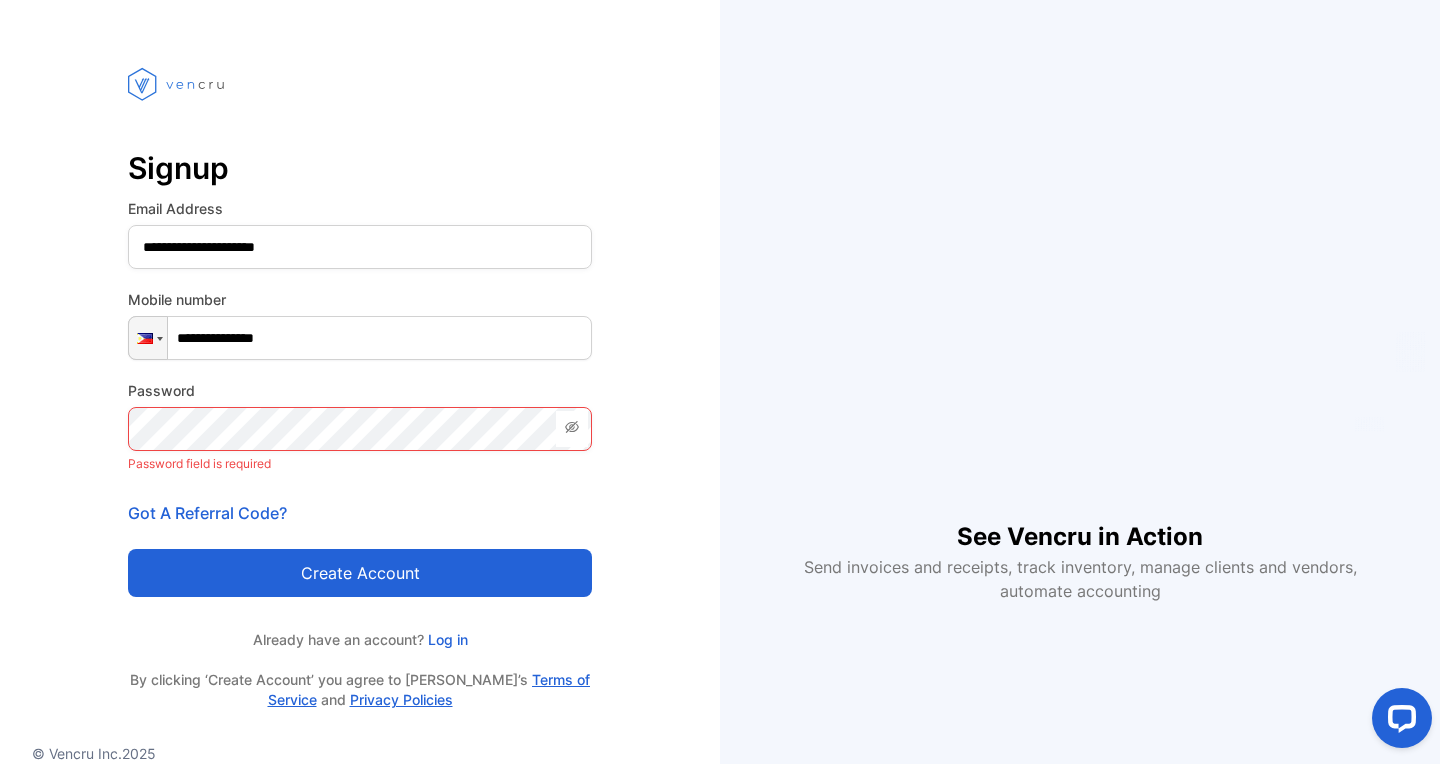 type on "**********" 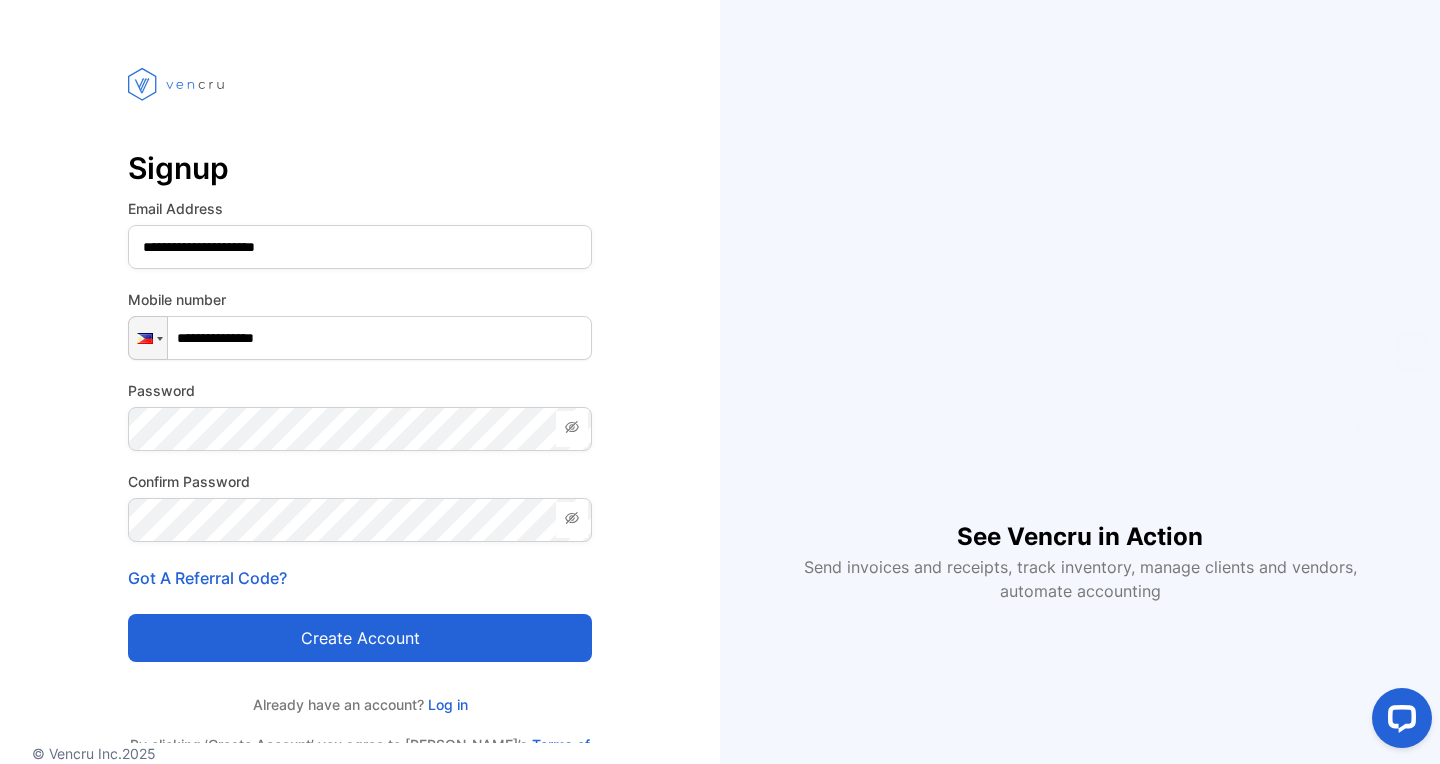 click on "Create account" at bounding box center (360, 638) 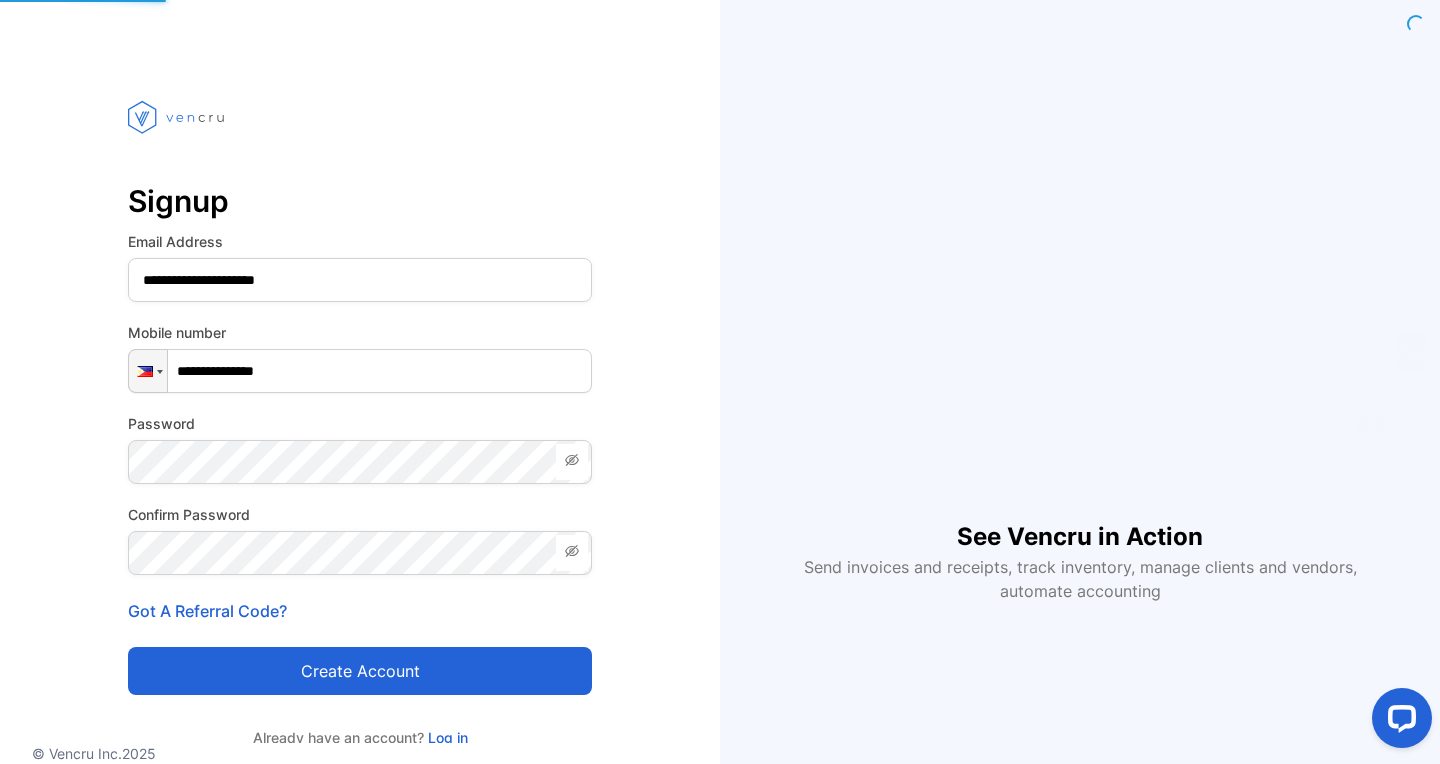 scroll, scrollTop: 0, scrollLeft: 0, axis: both 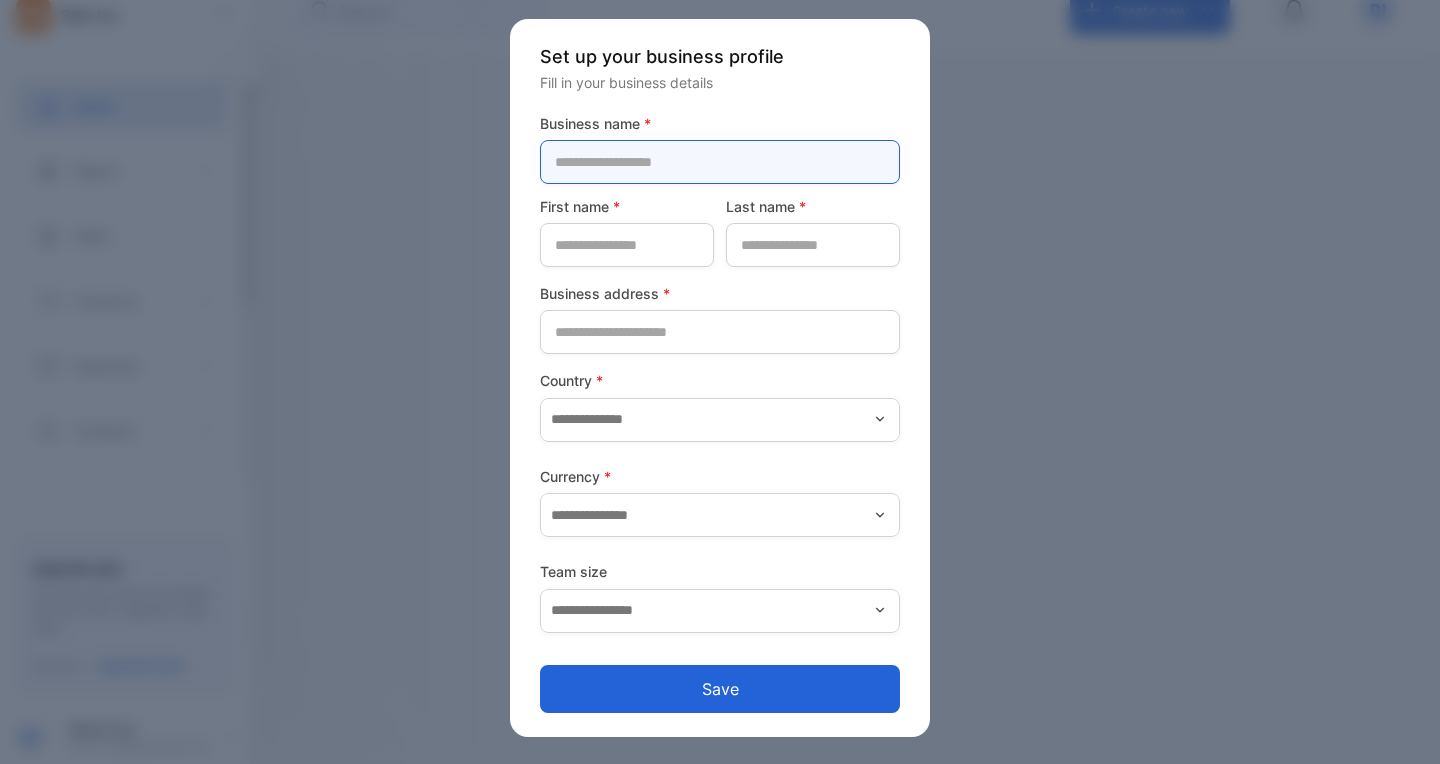 click at bounding box center [720, 162] 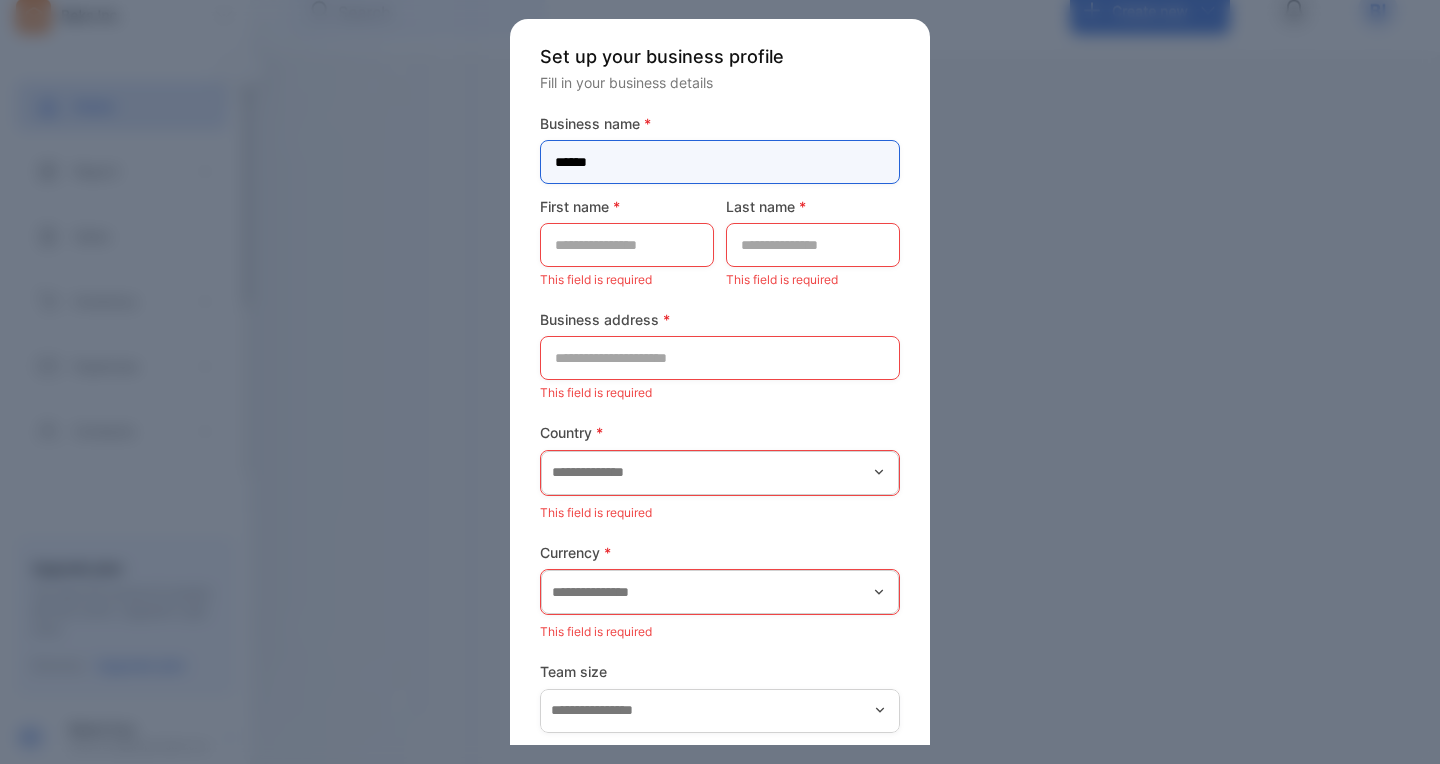 scroll, scrollTop: 0, scrollLeft: 0, axis: both 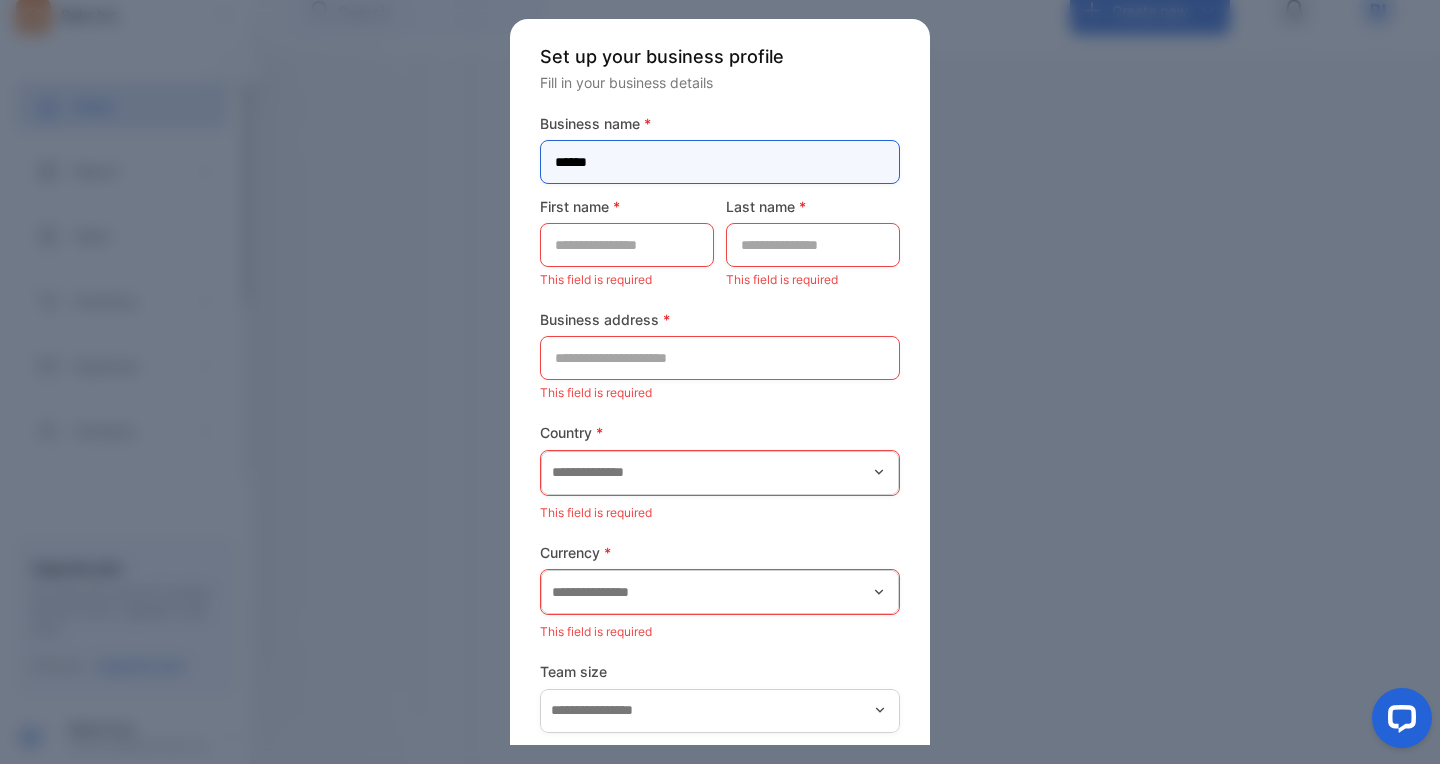 type on "******" 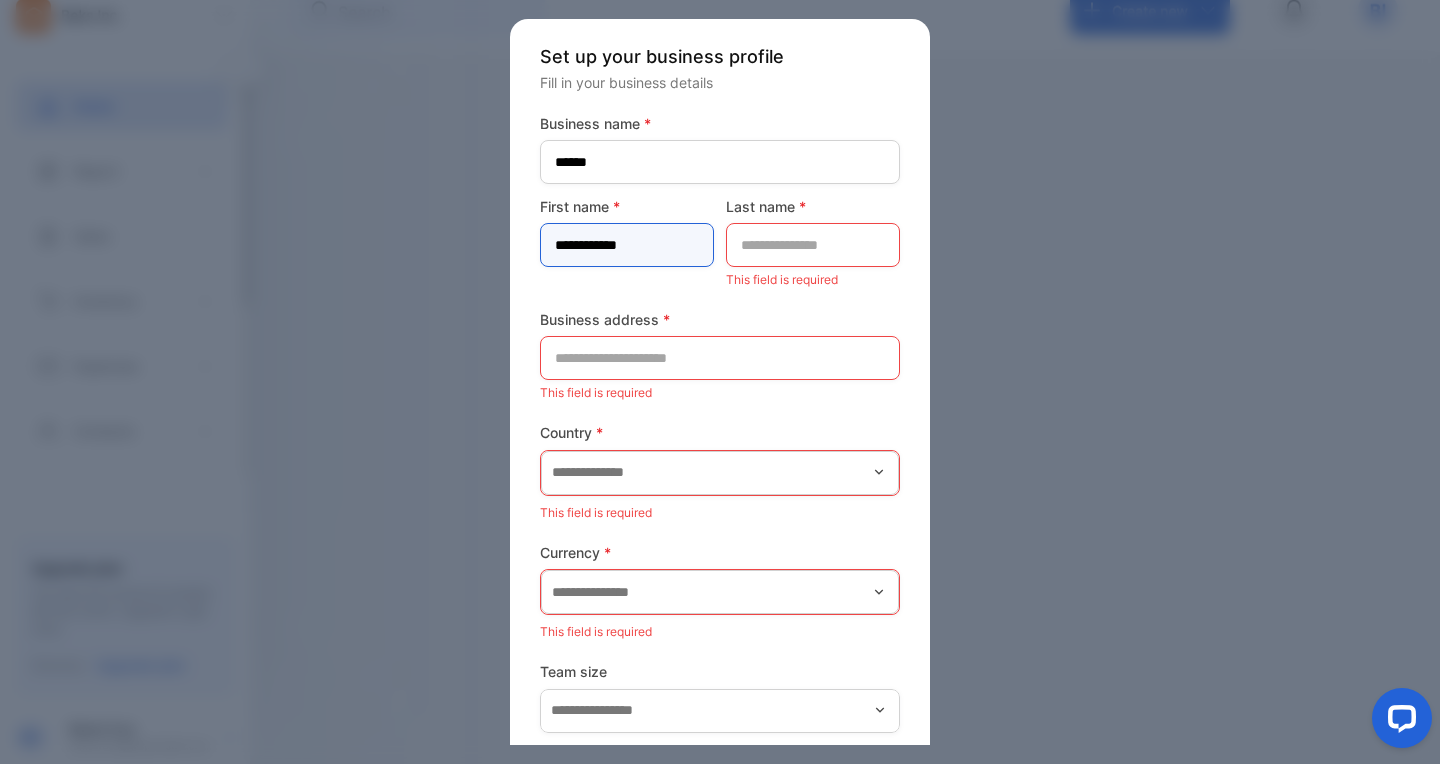 type on "**********" 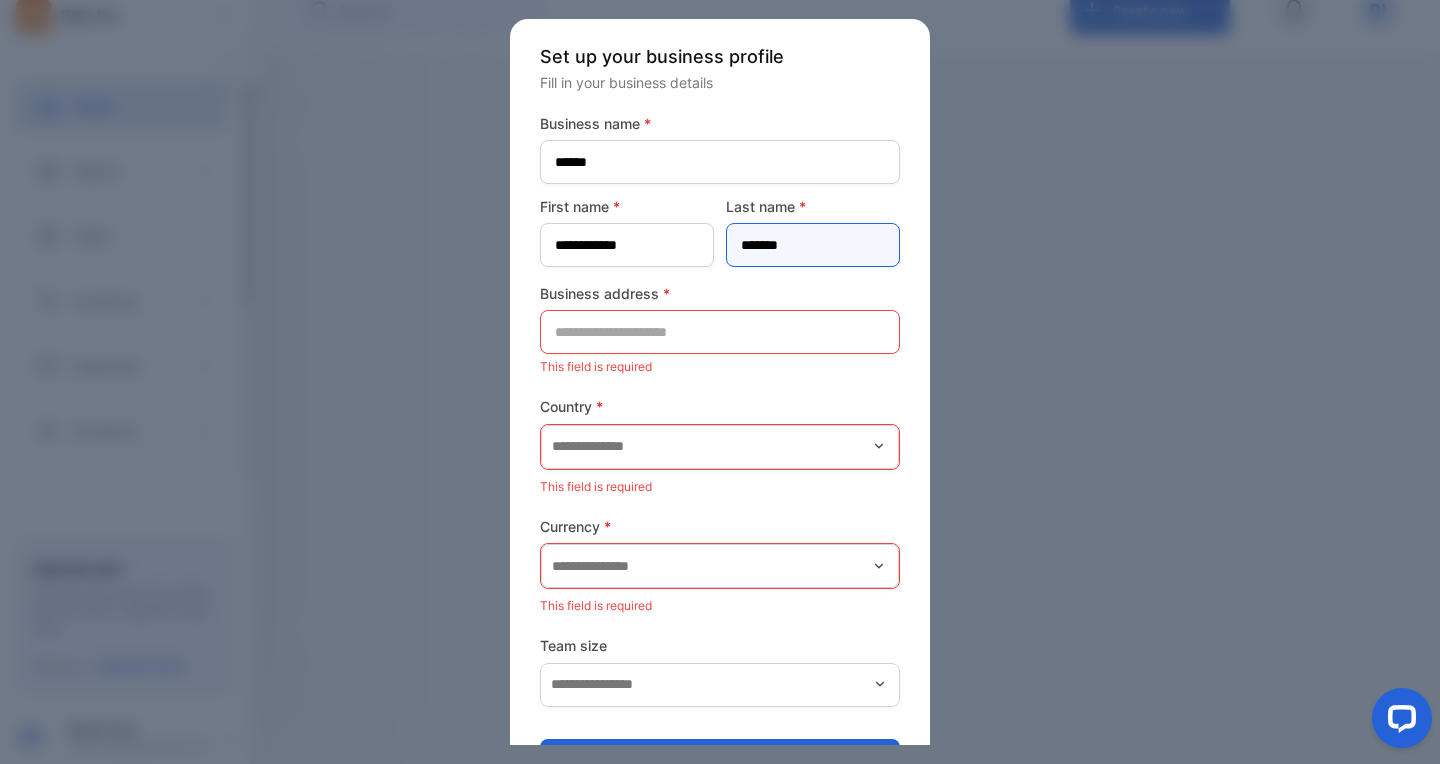 type on "*******" 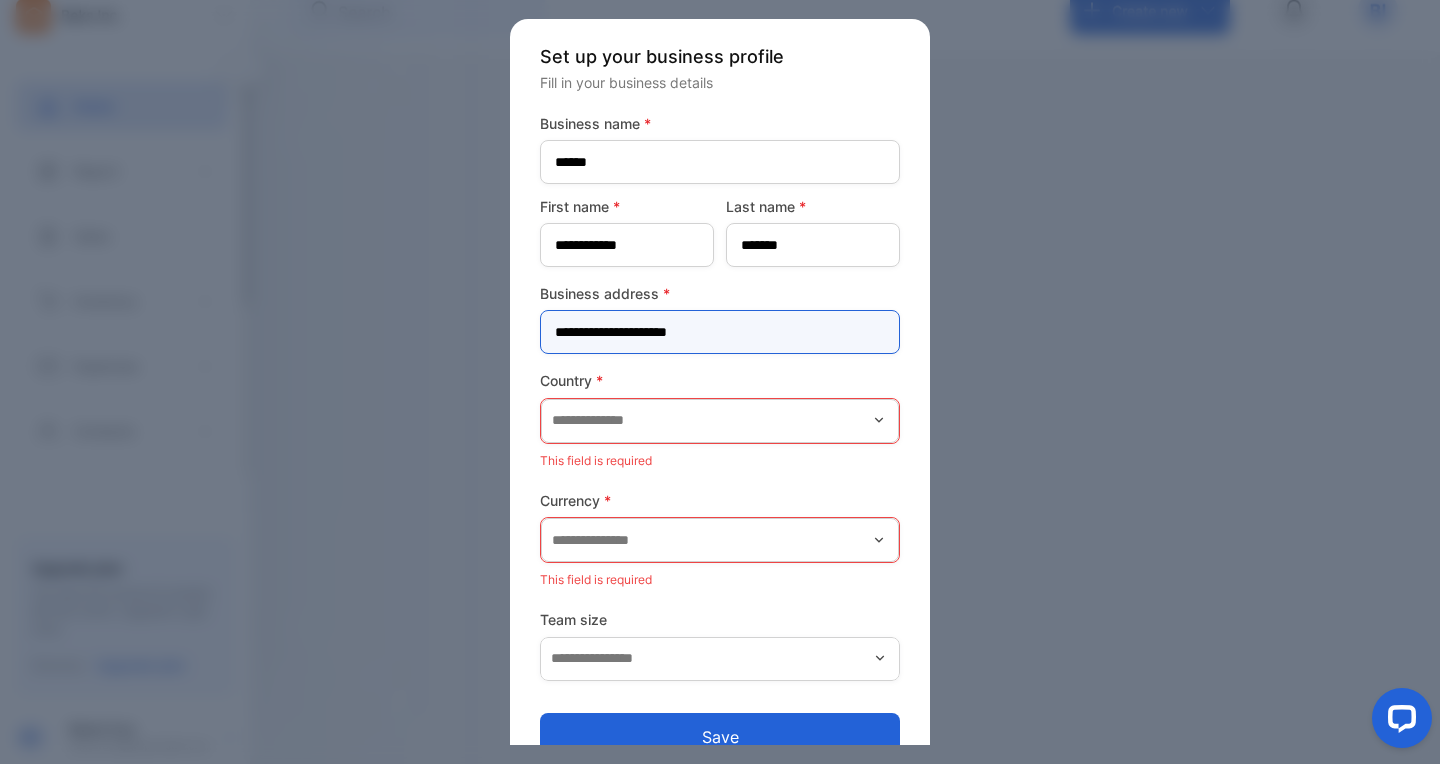 type on "**********" 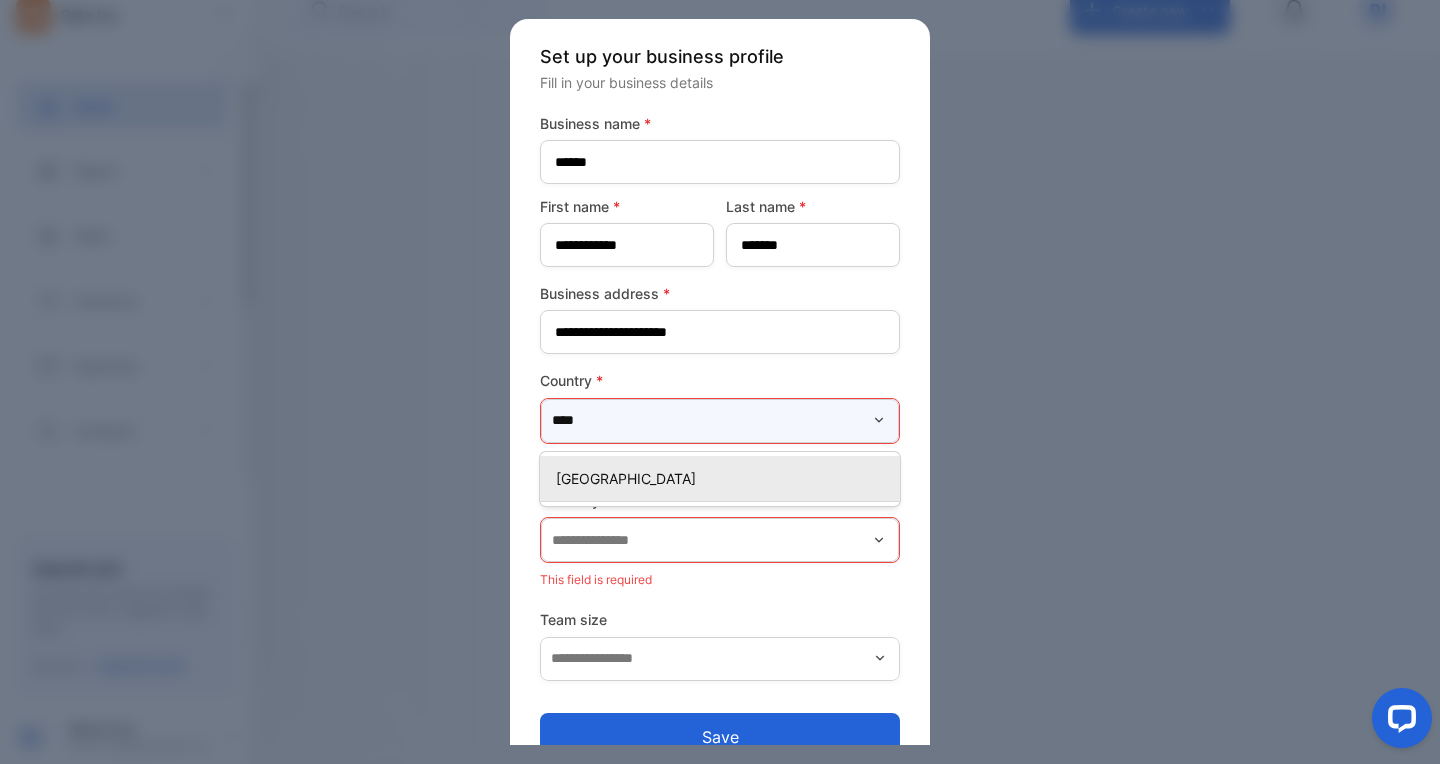 type on "*****" 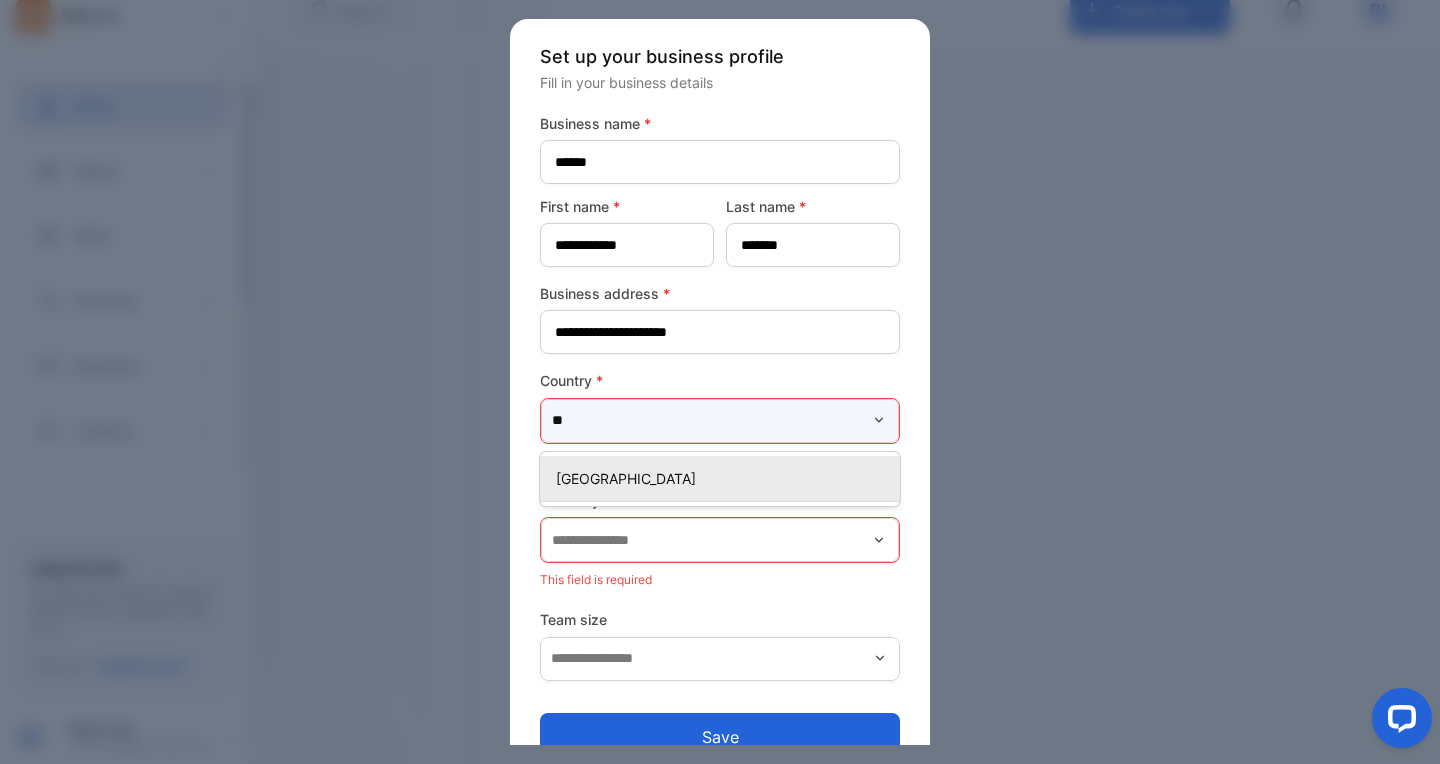 type on "***" 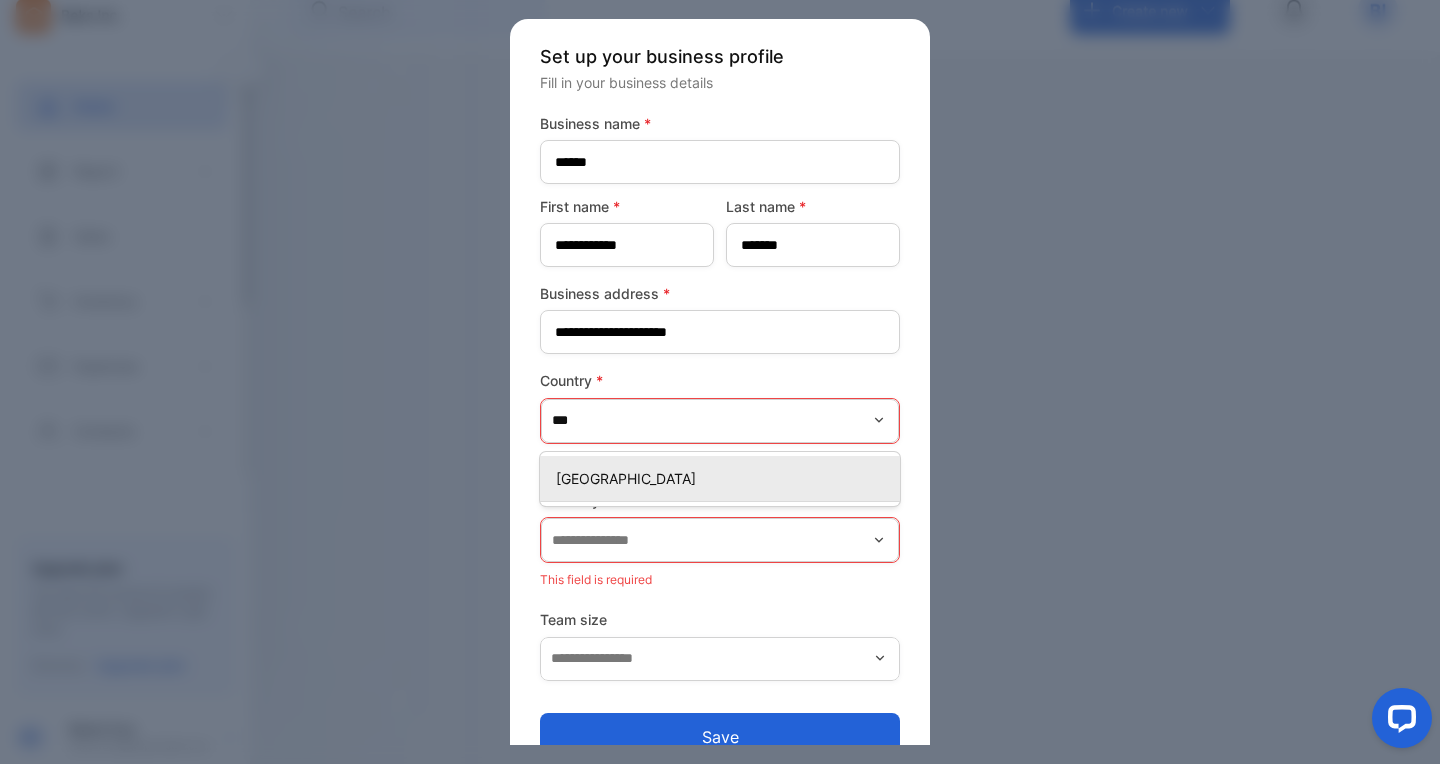 click on "[GEOGRAPHIC_DATA]" at bounding box center (724, 478) 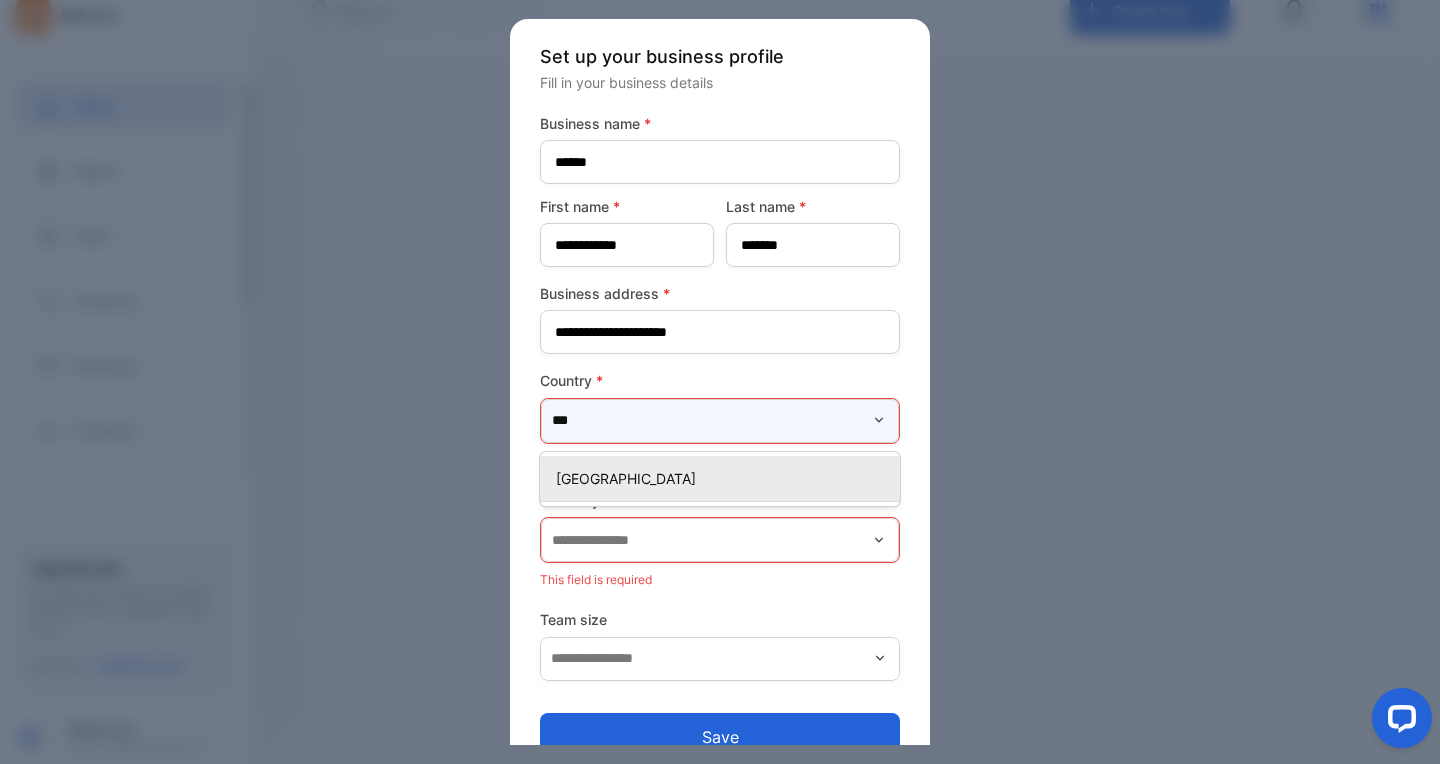 type on "**********" 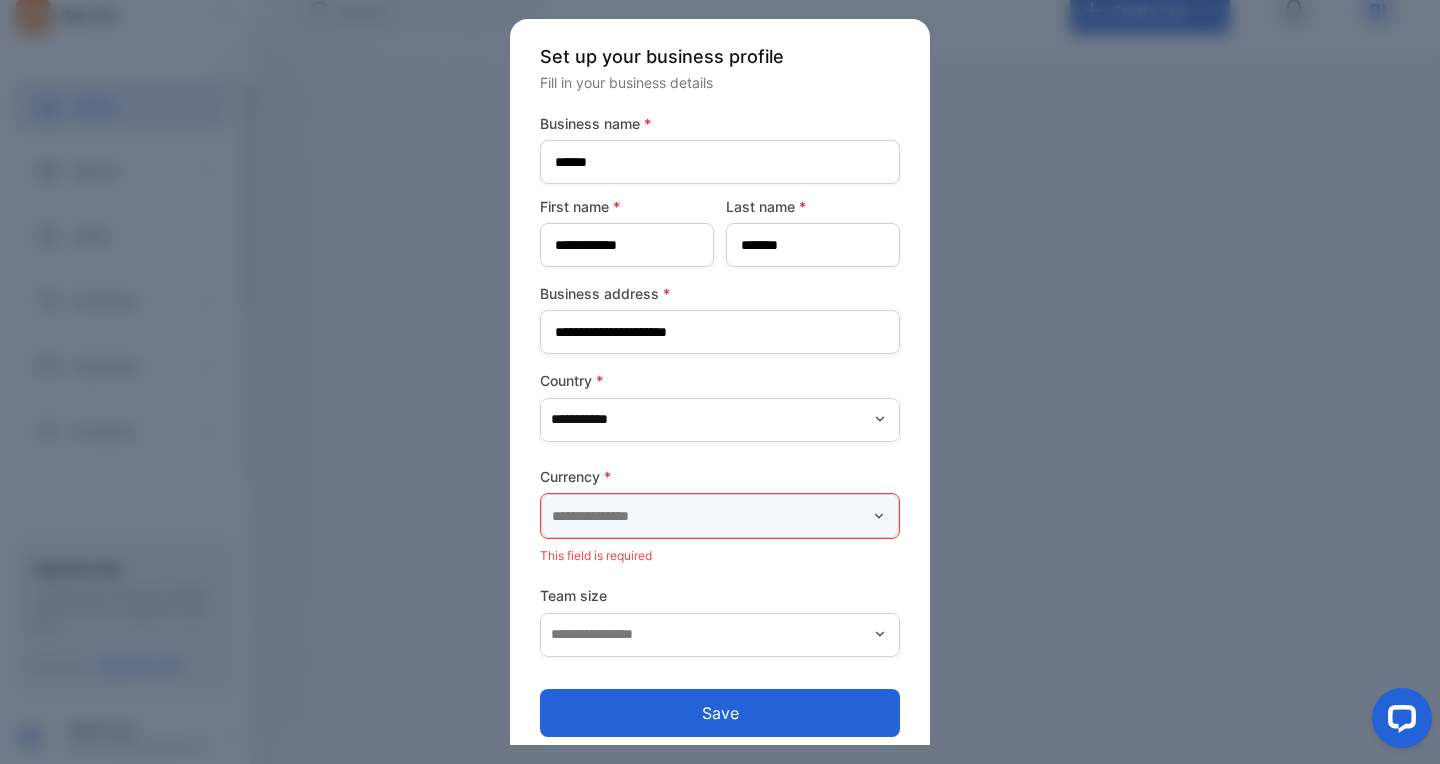 click at bounding box center (720, 516) 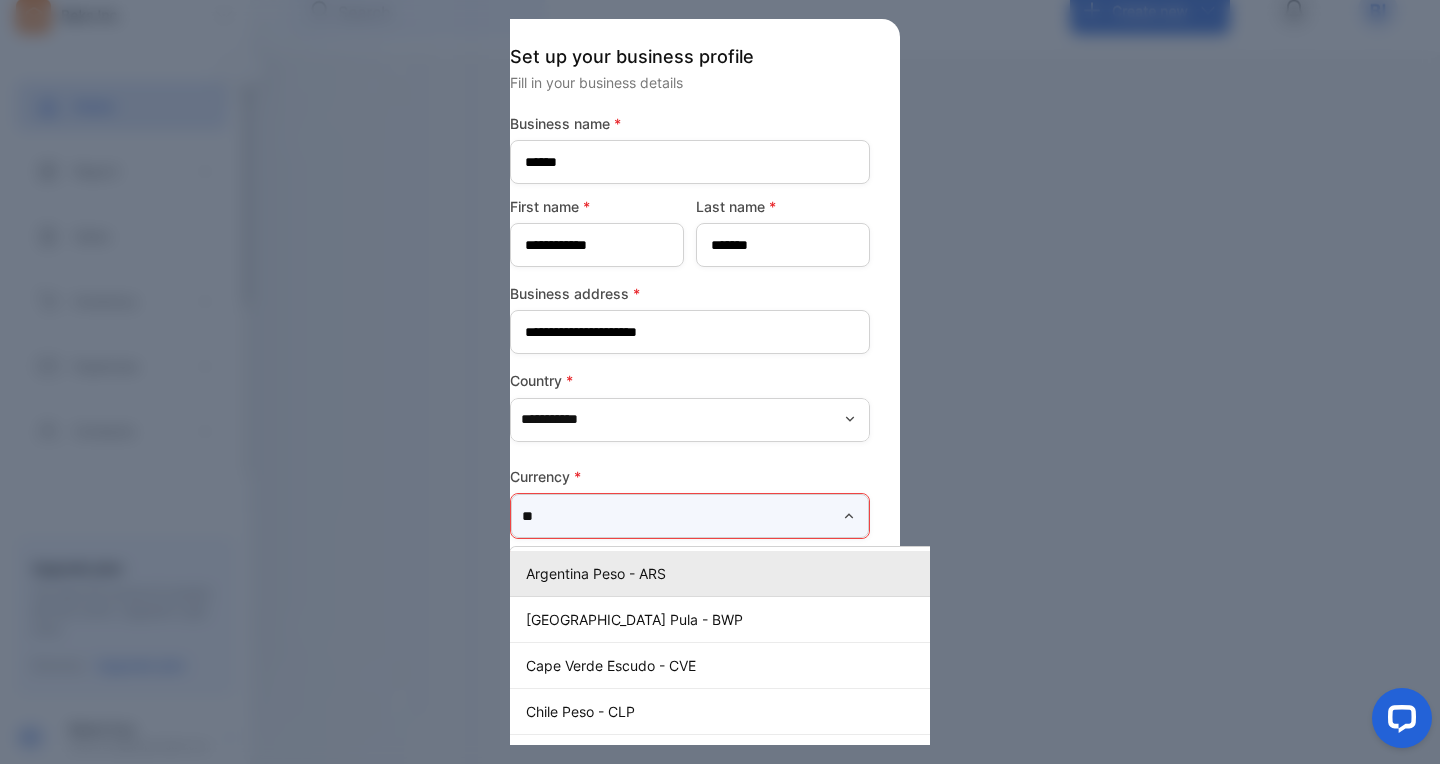 scroll, scrollTop: 0, scrollLeft: 0, axis: both 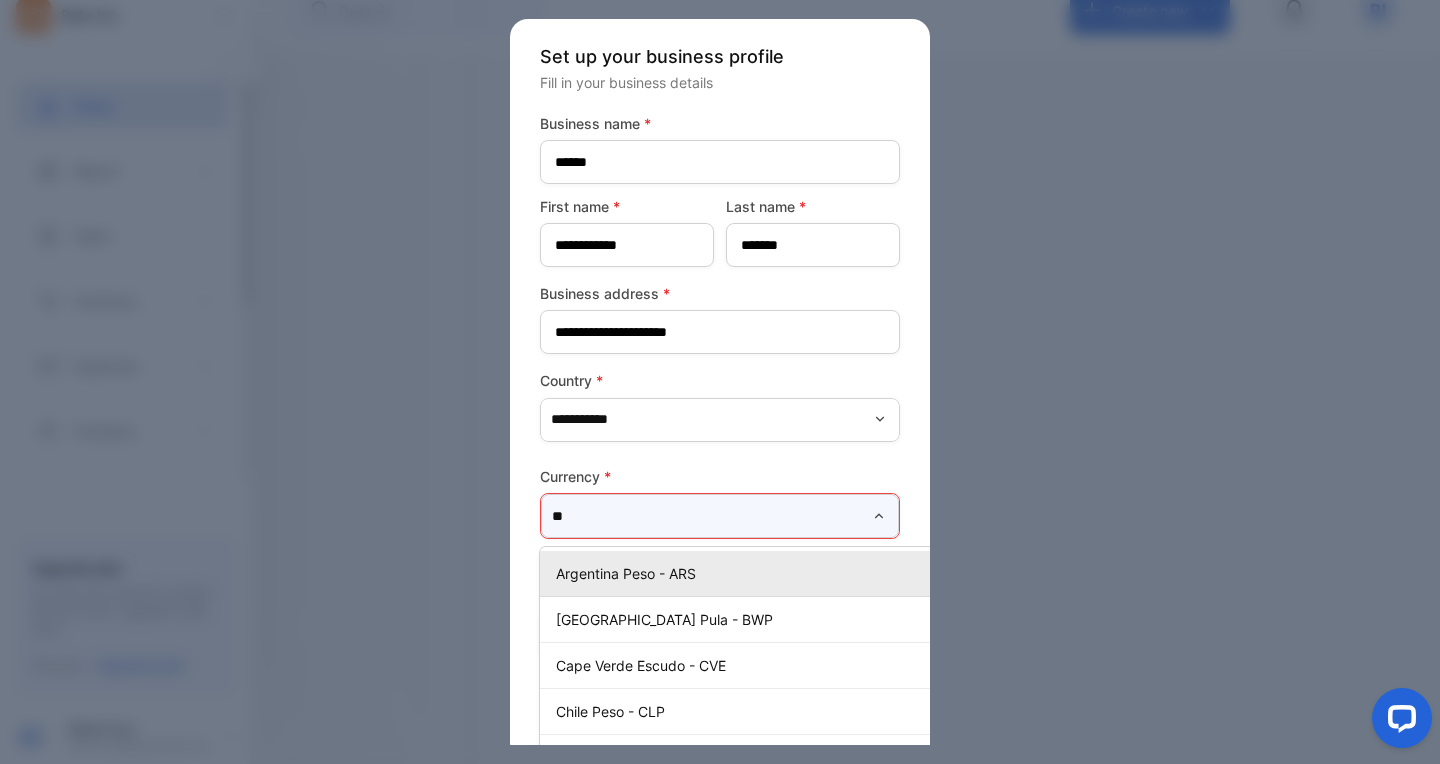 type on "***" 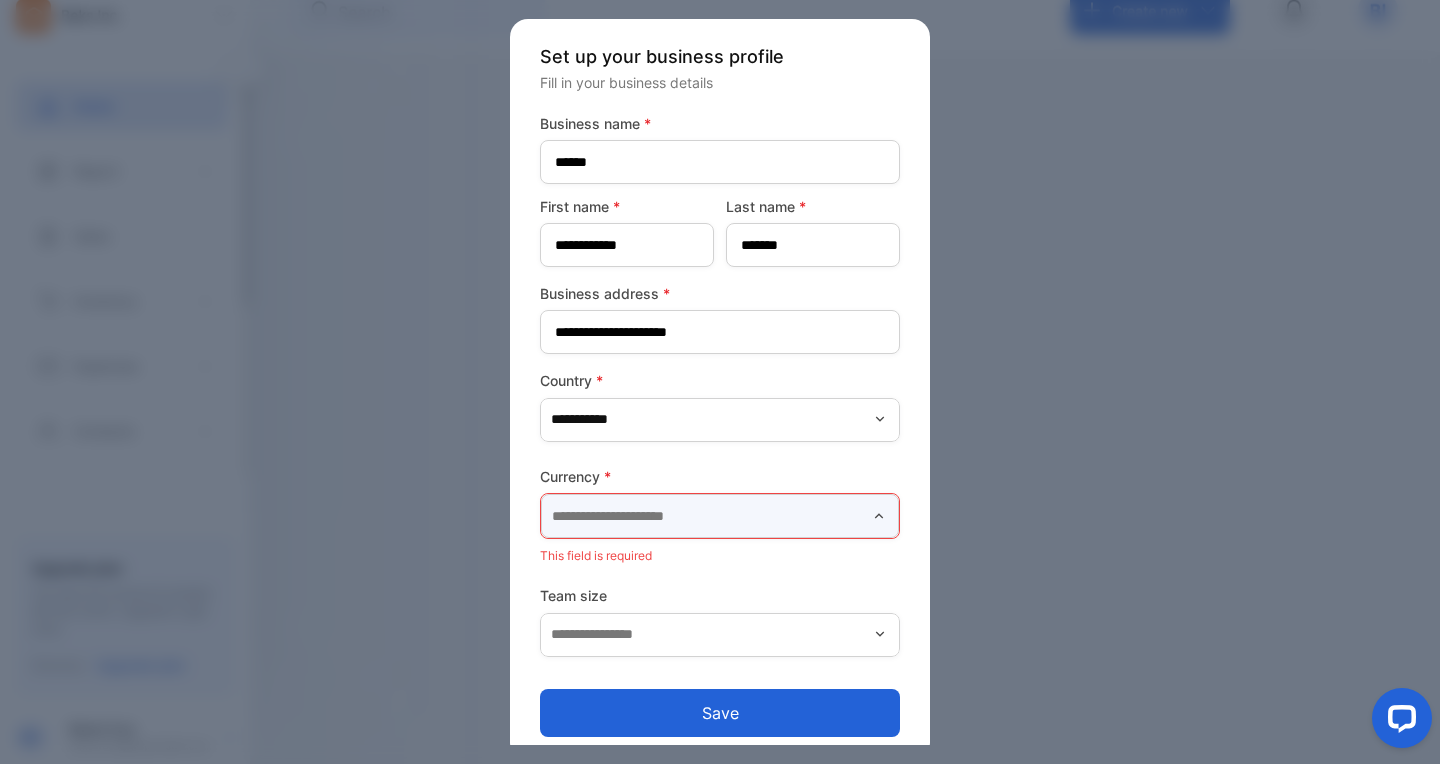 click at bounding box center [720, 516] 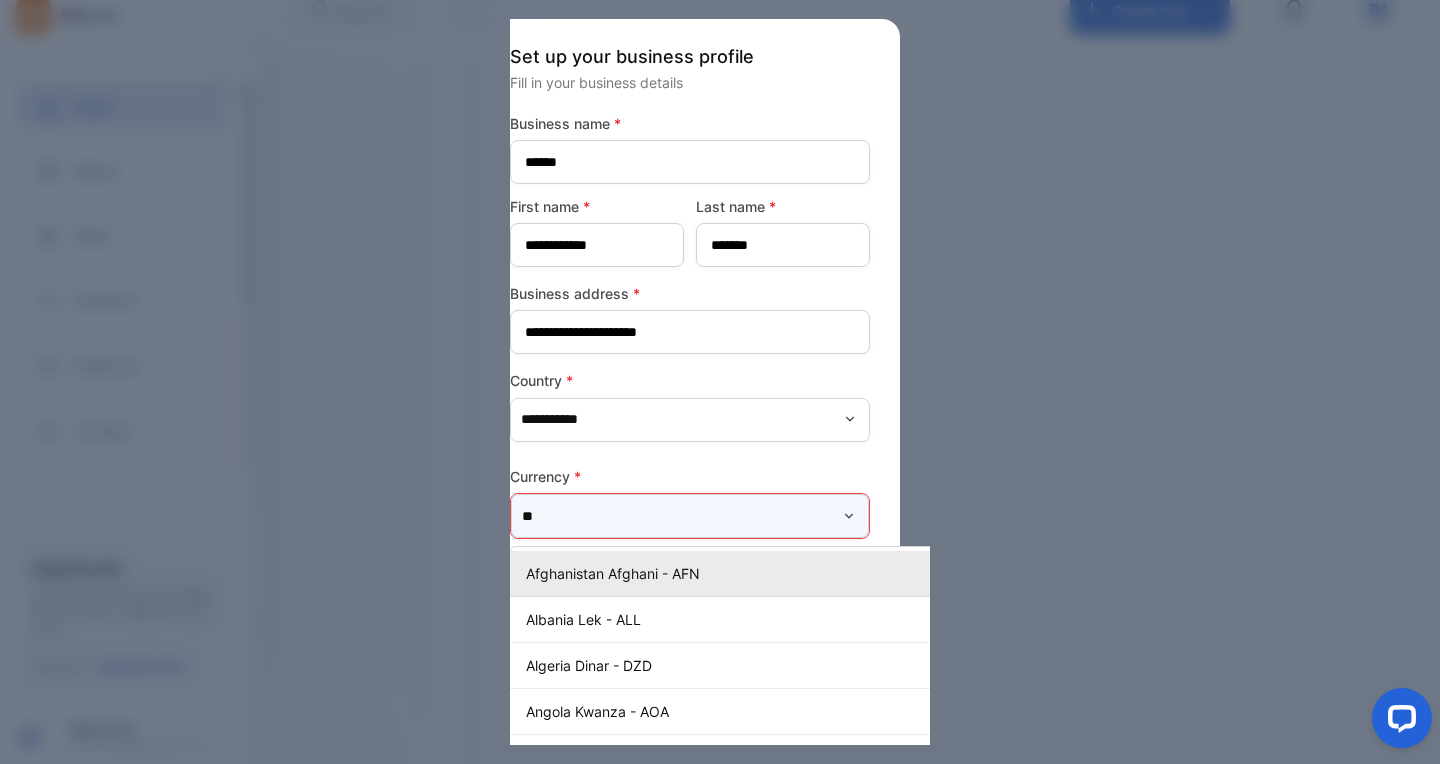 scroll, scrollTop: 0, scrollLeft: 0, axis: both 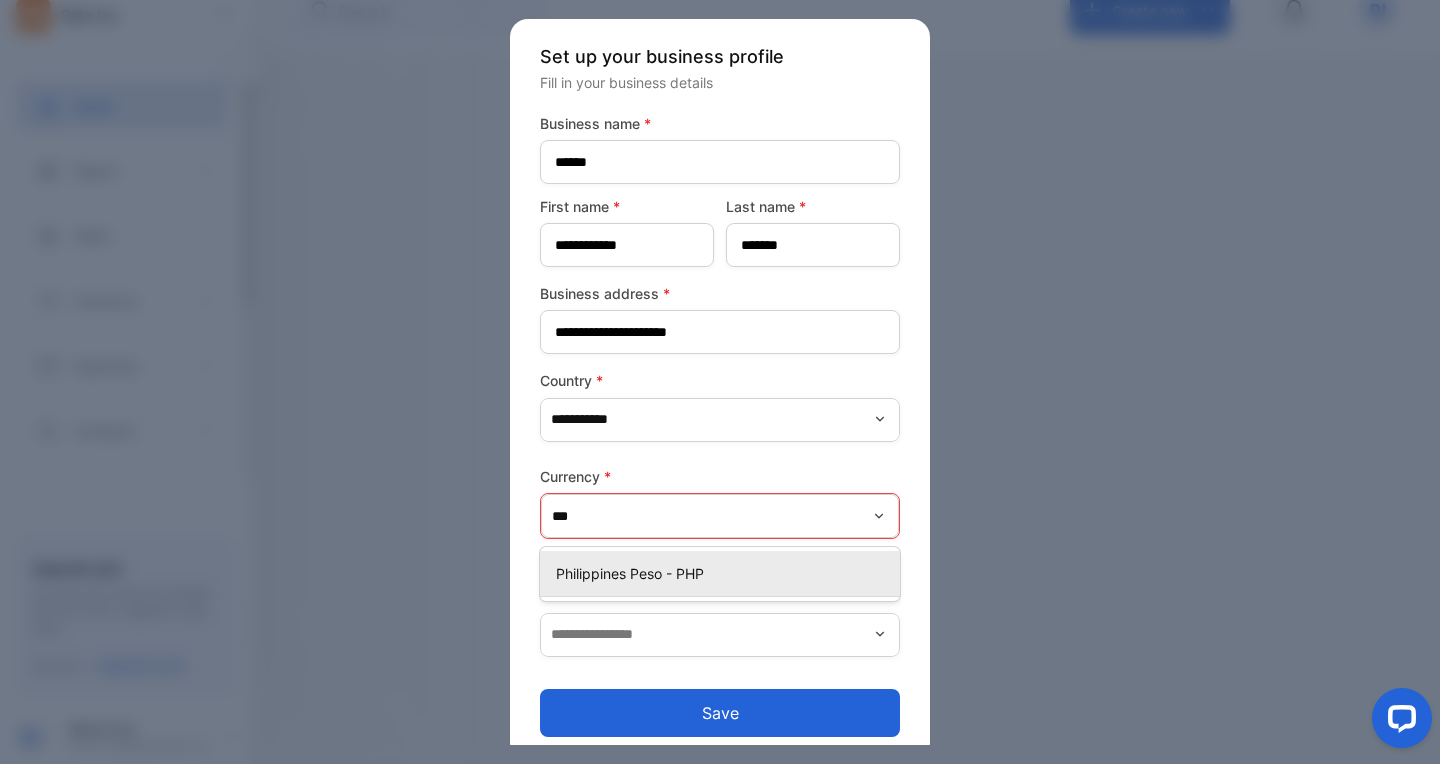 click on "Philippines Peso - PHP" at bounding box center [724, 573] 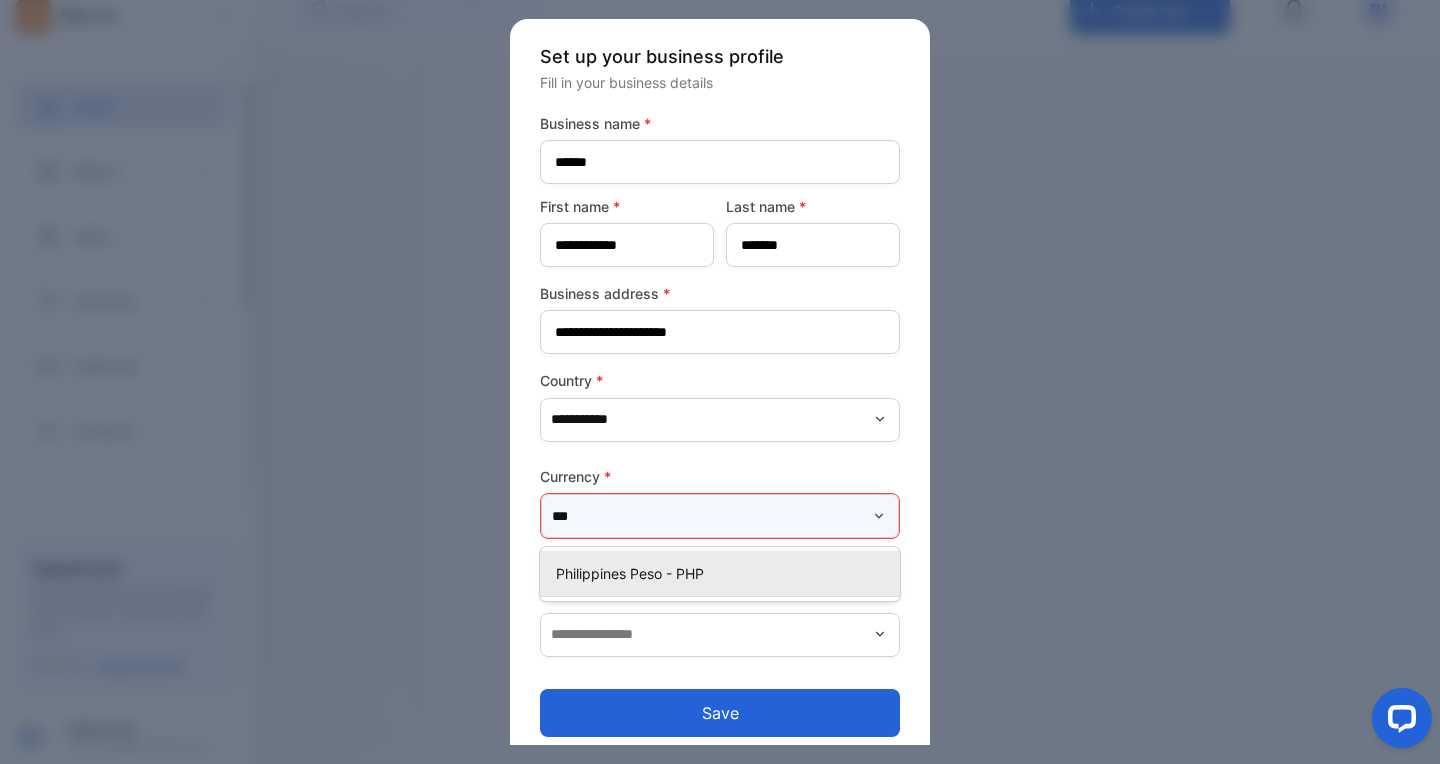 type on "**********" 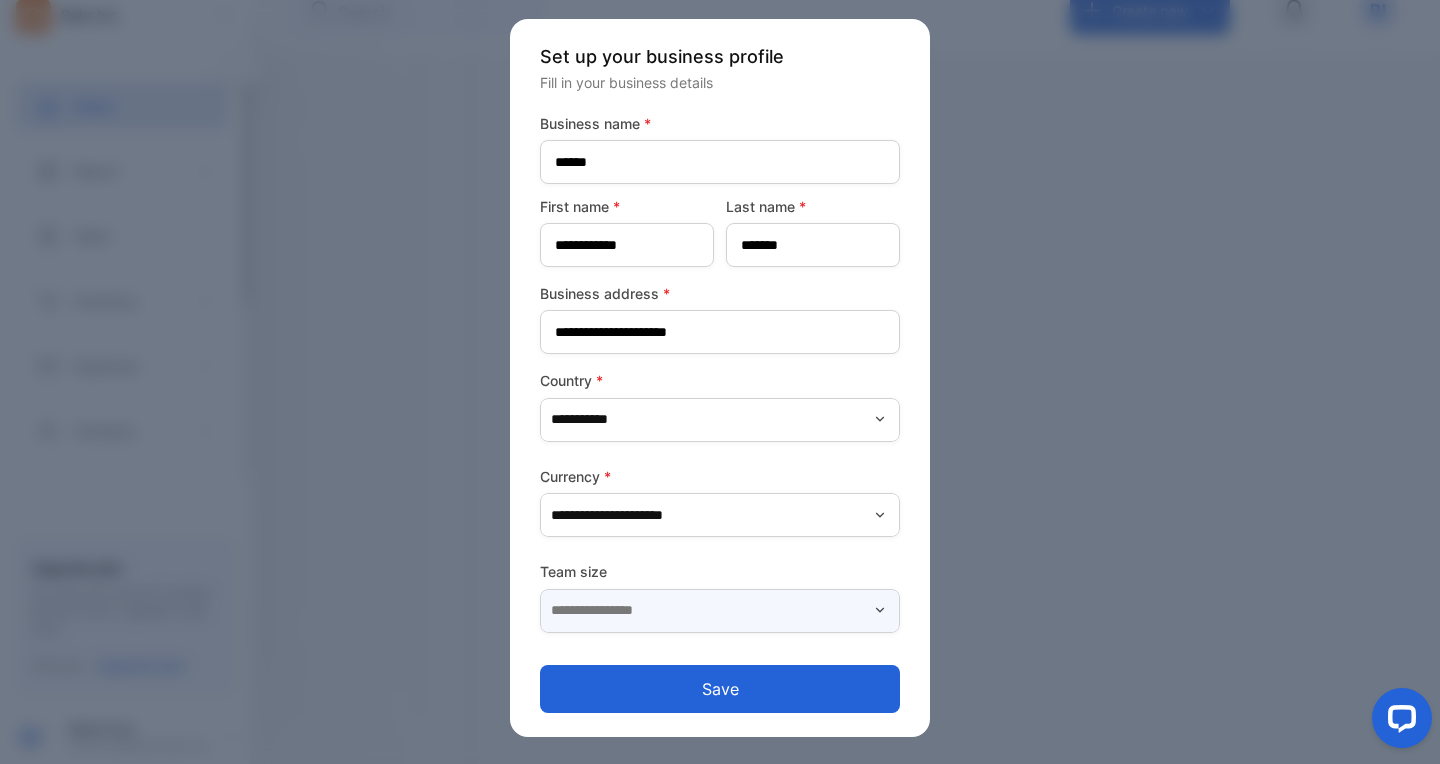 click at bounding box center [720, 611] 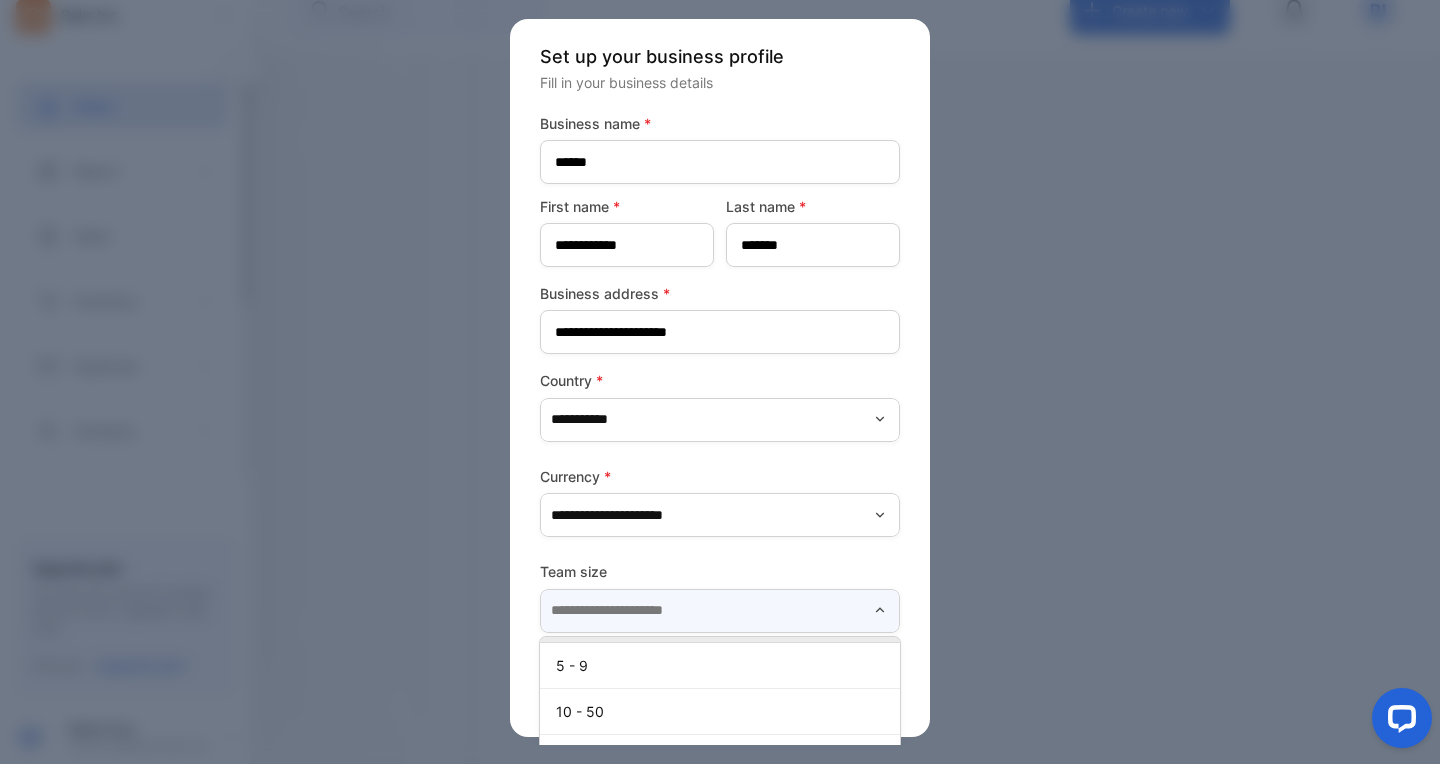 scroll, scrollTop: 0, scrollLeft: 0, axis: both 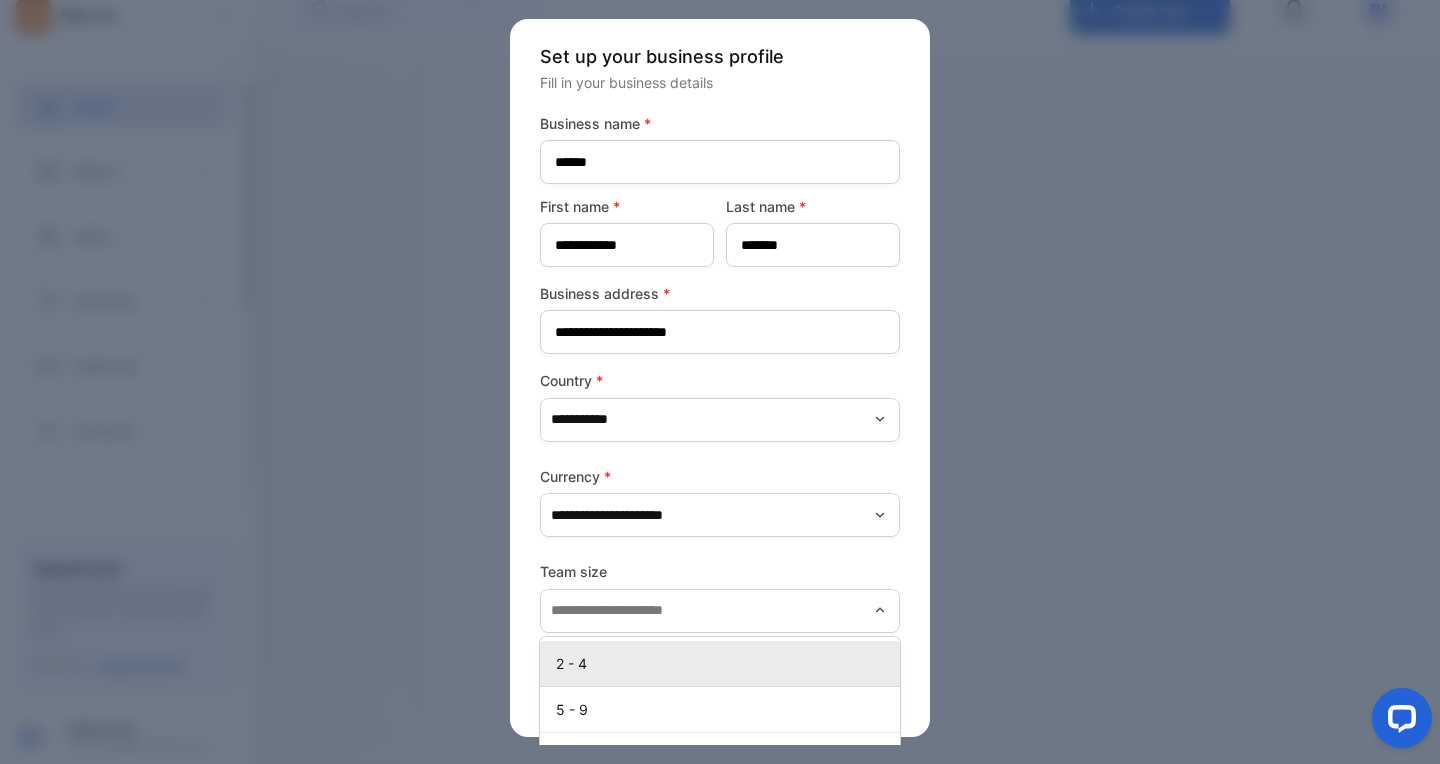 click on "2 - 4" at bounding box center (720, 664) 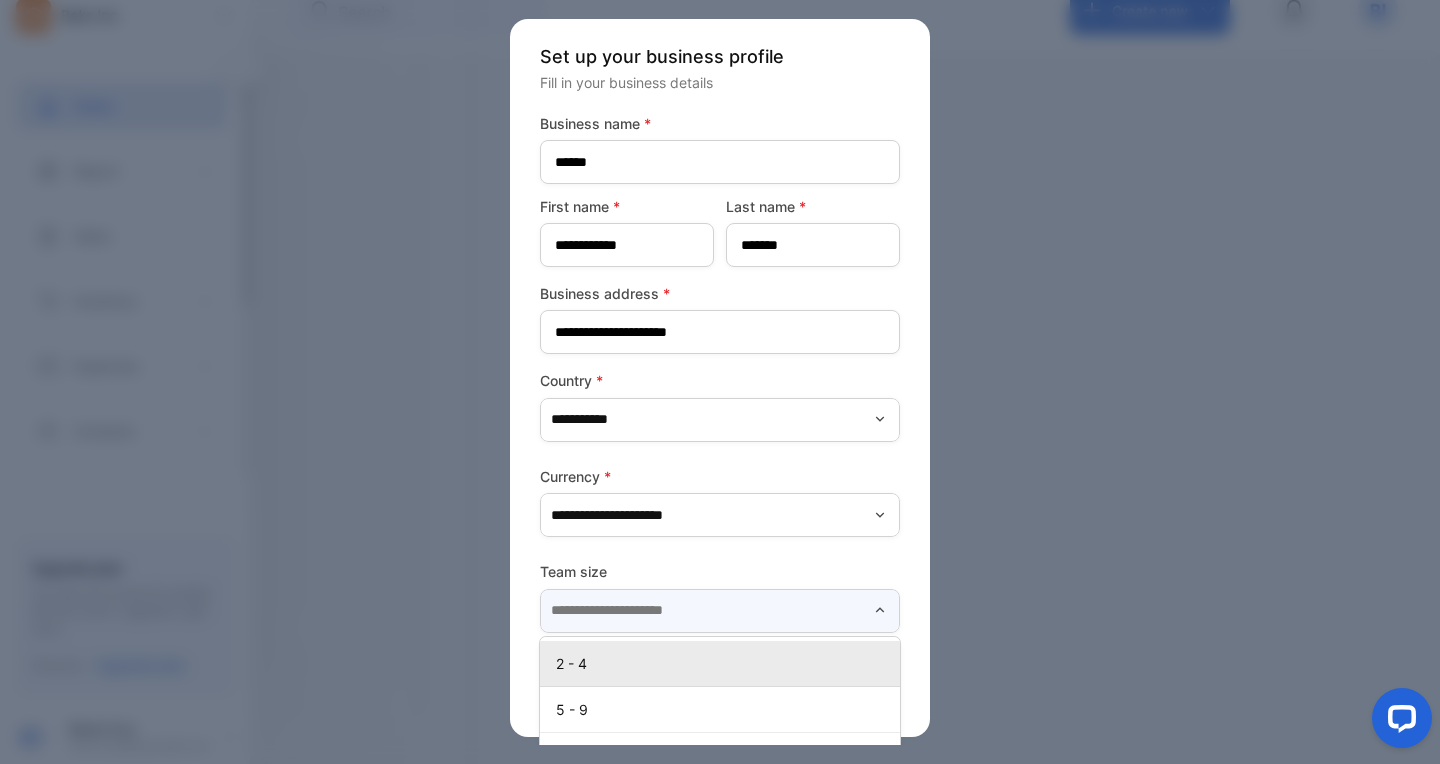 type on "*****" 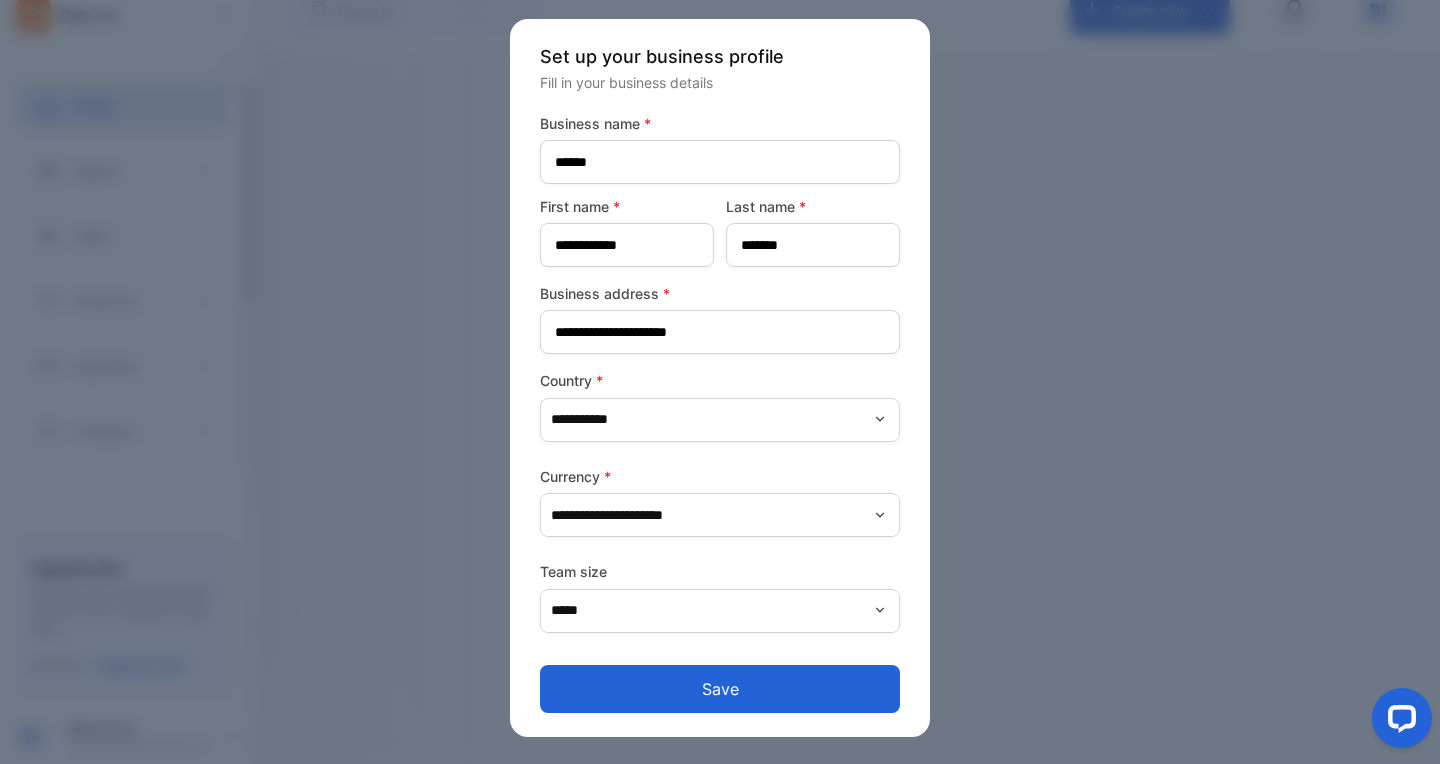 click on "Save" at bounding box center [720, 689] 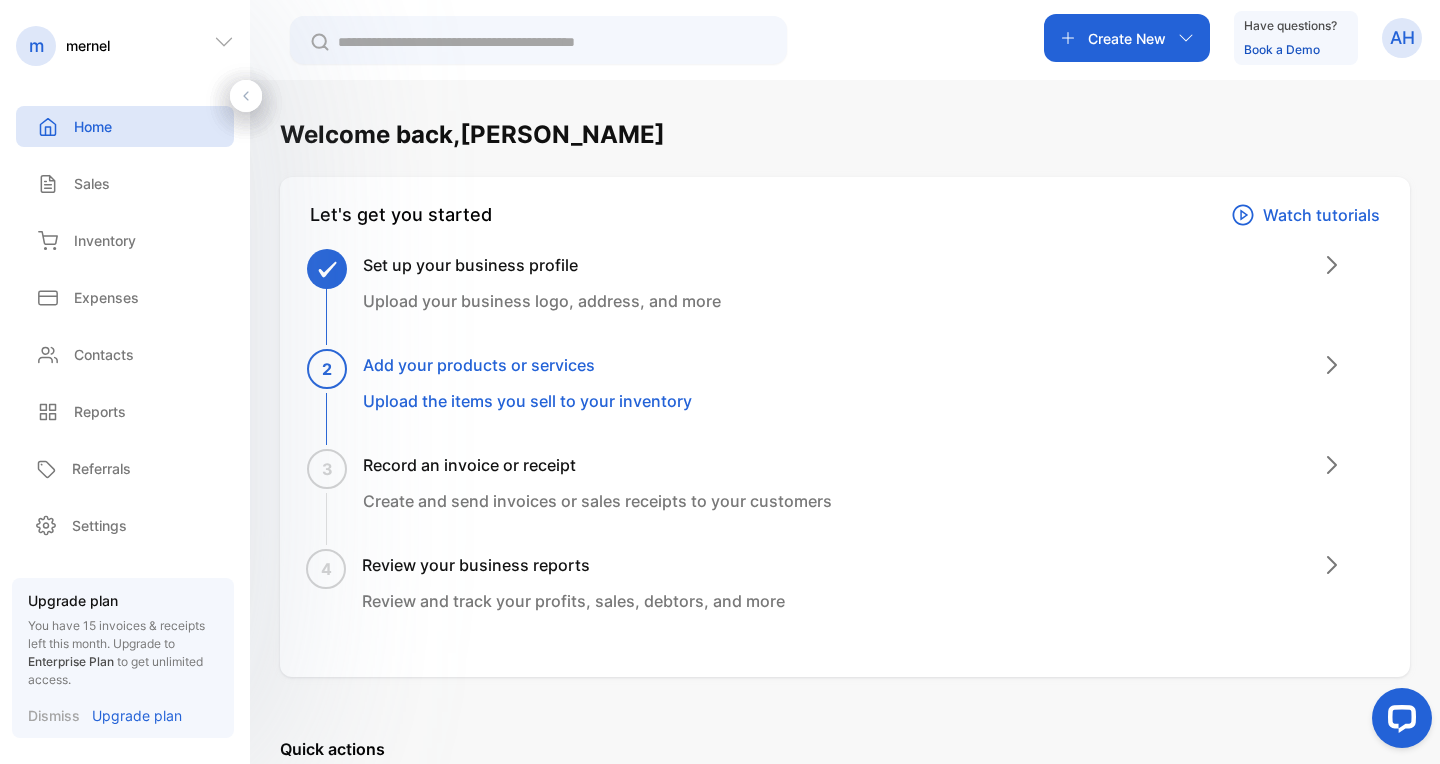 click on "Dismiss" at bounding box center (54, 715) 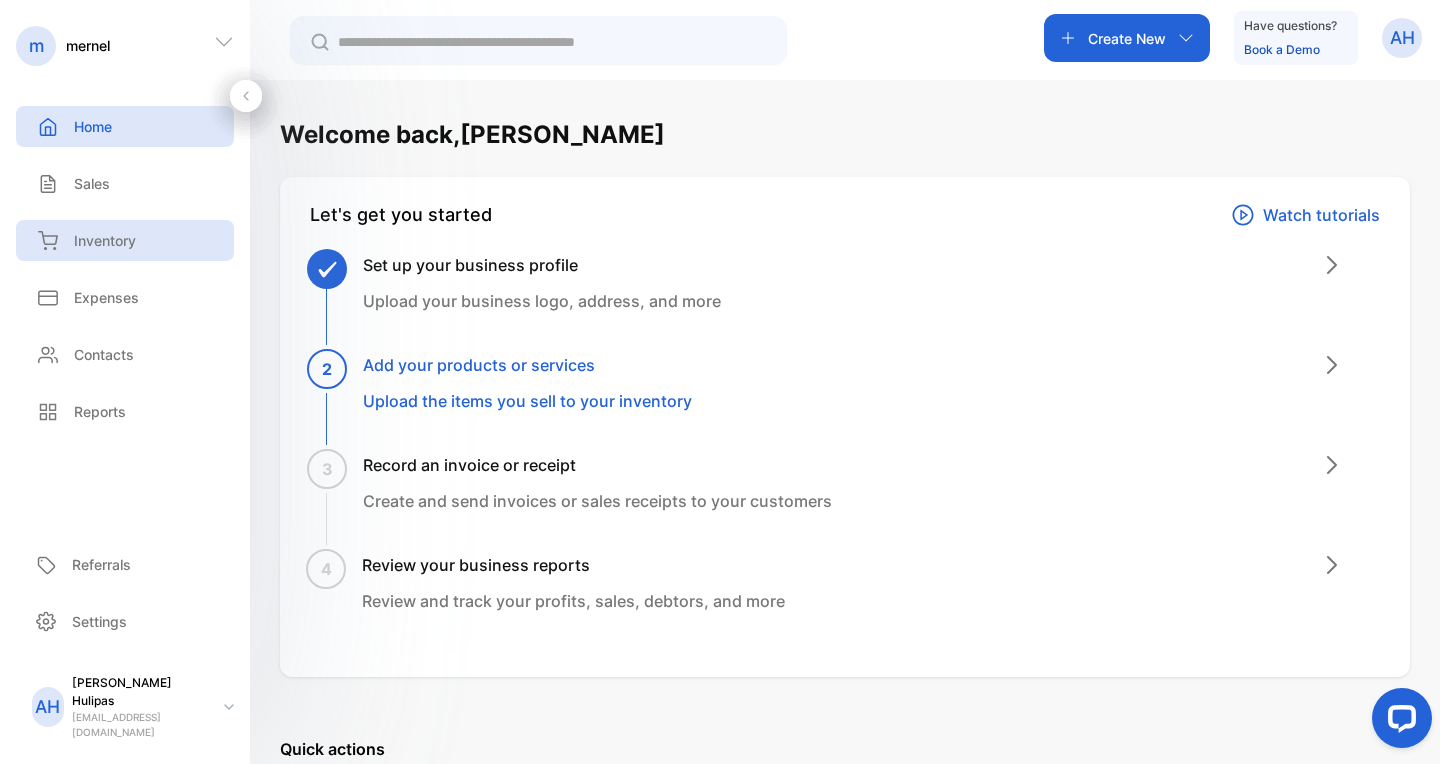 click on "Inventory" at bounding box center [105, 240] 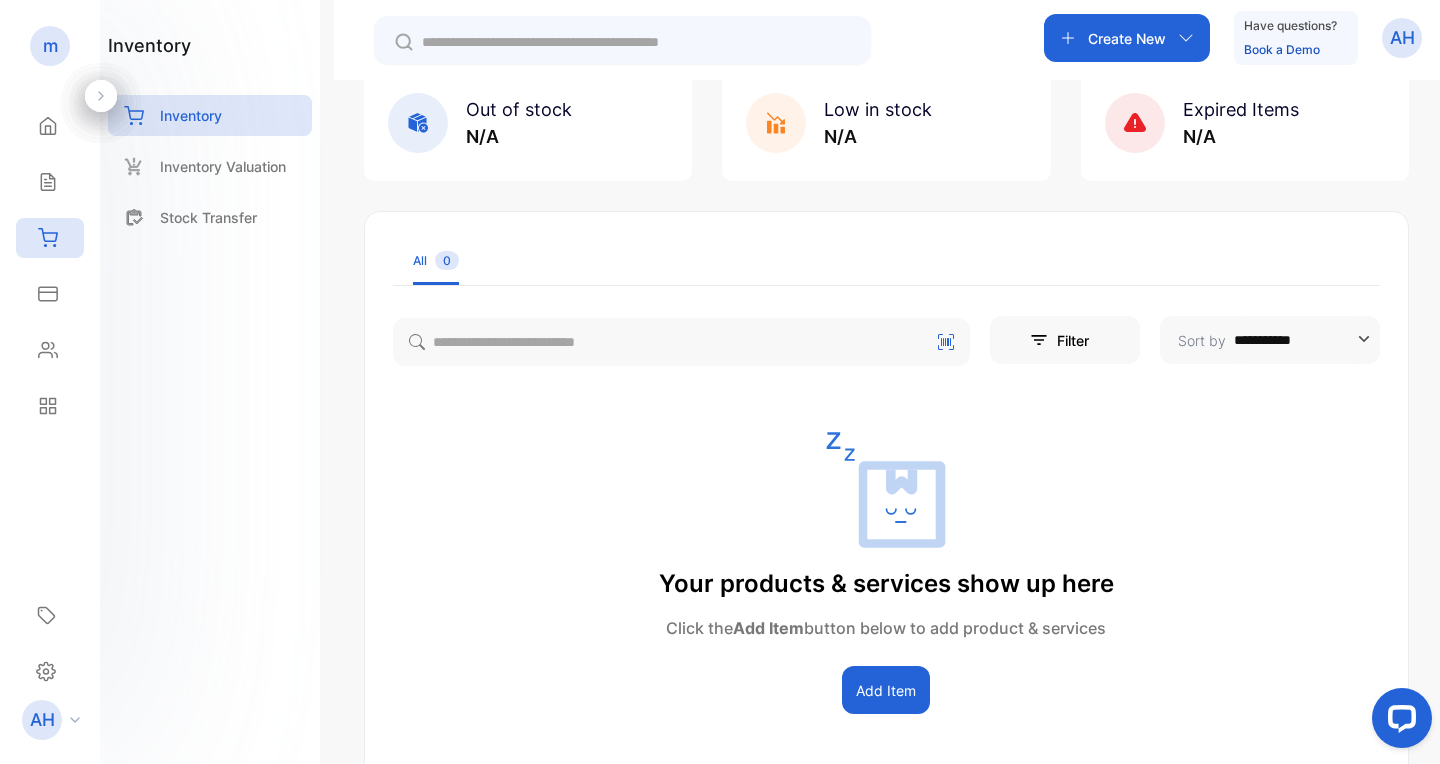 scroll, scrollTop: 191, scrollLeft: 0, axis: vertical 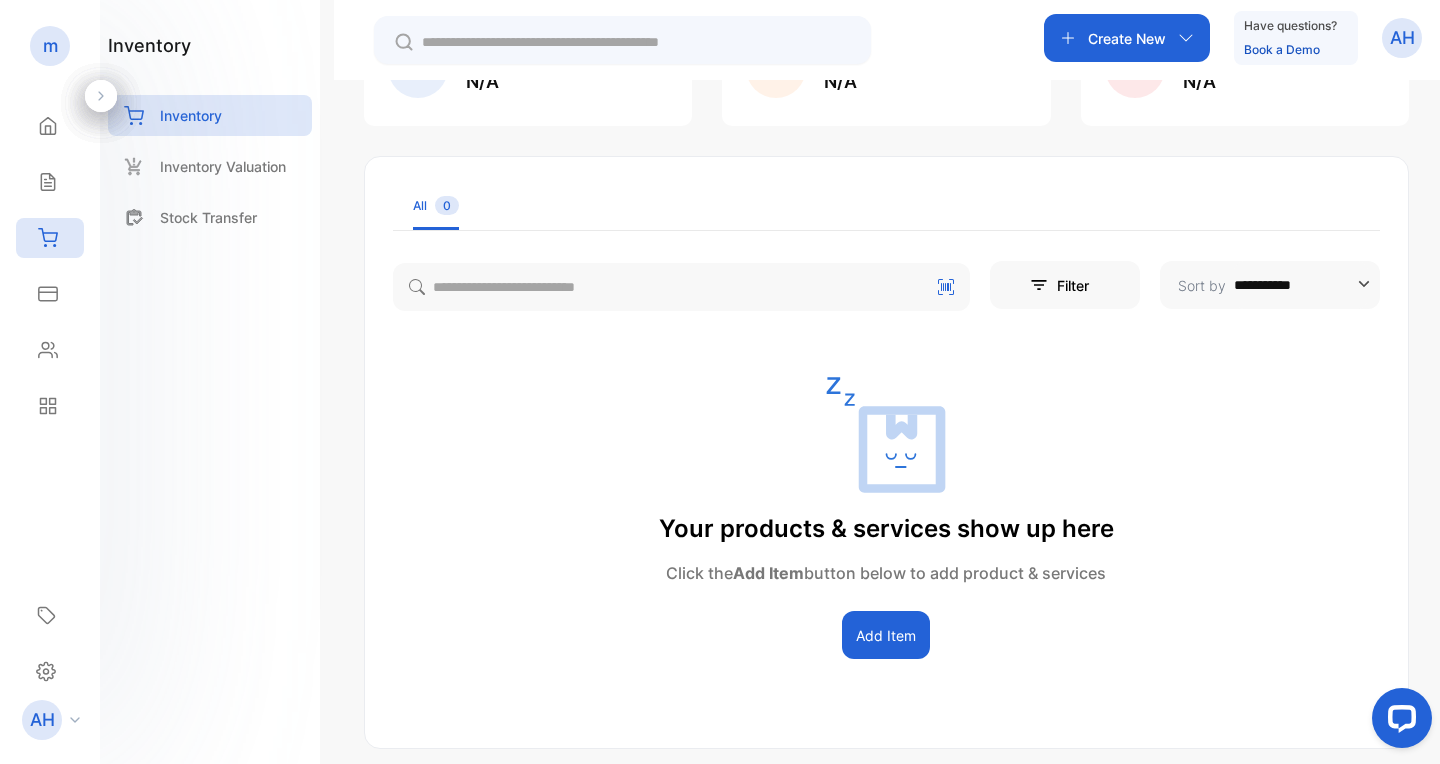click on "Add Item" at bounding box center [886, 635] 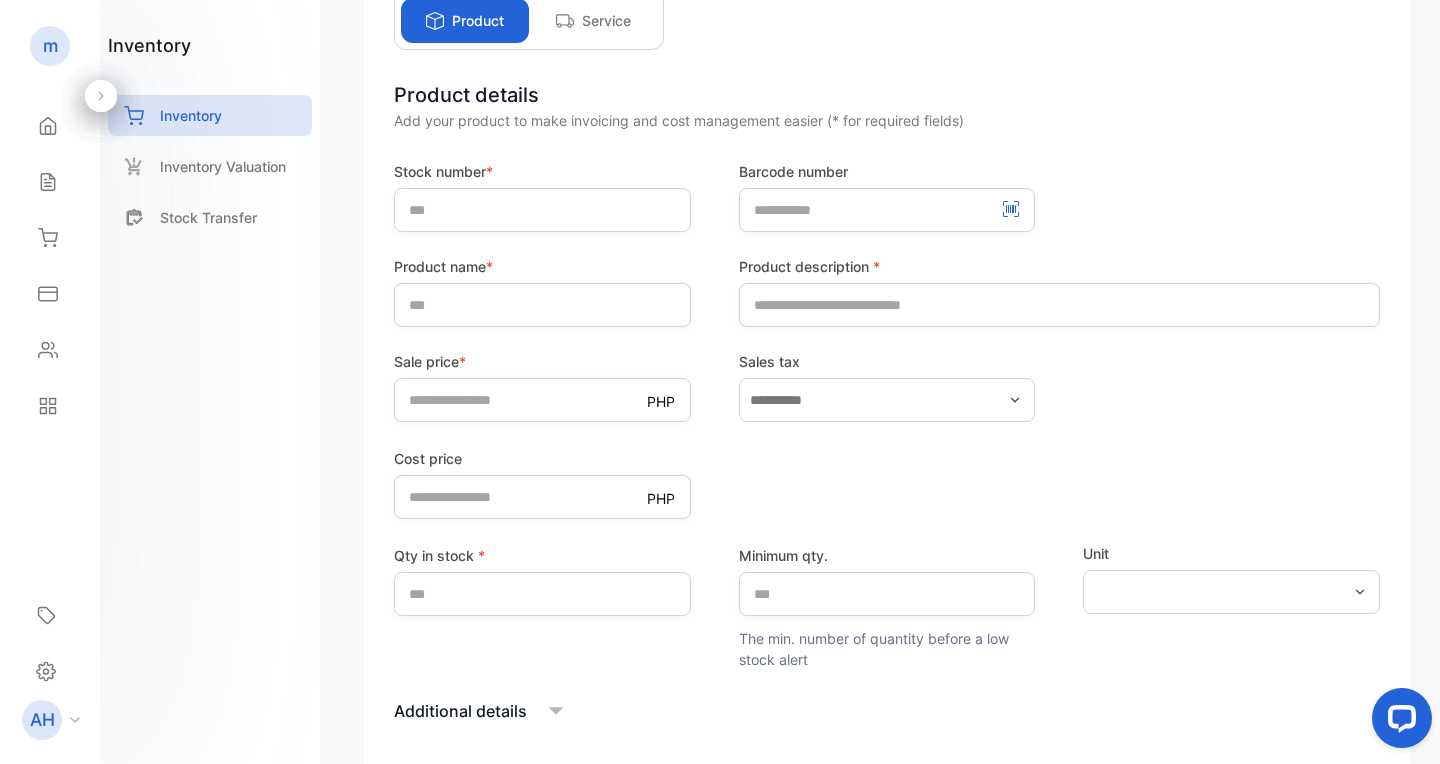 click 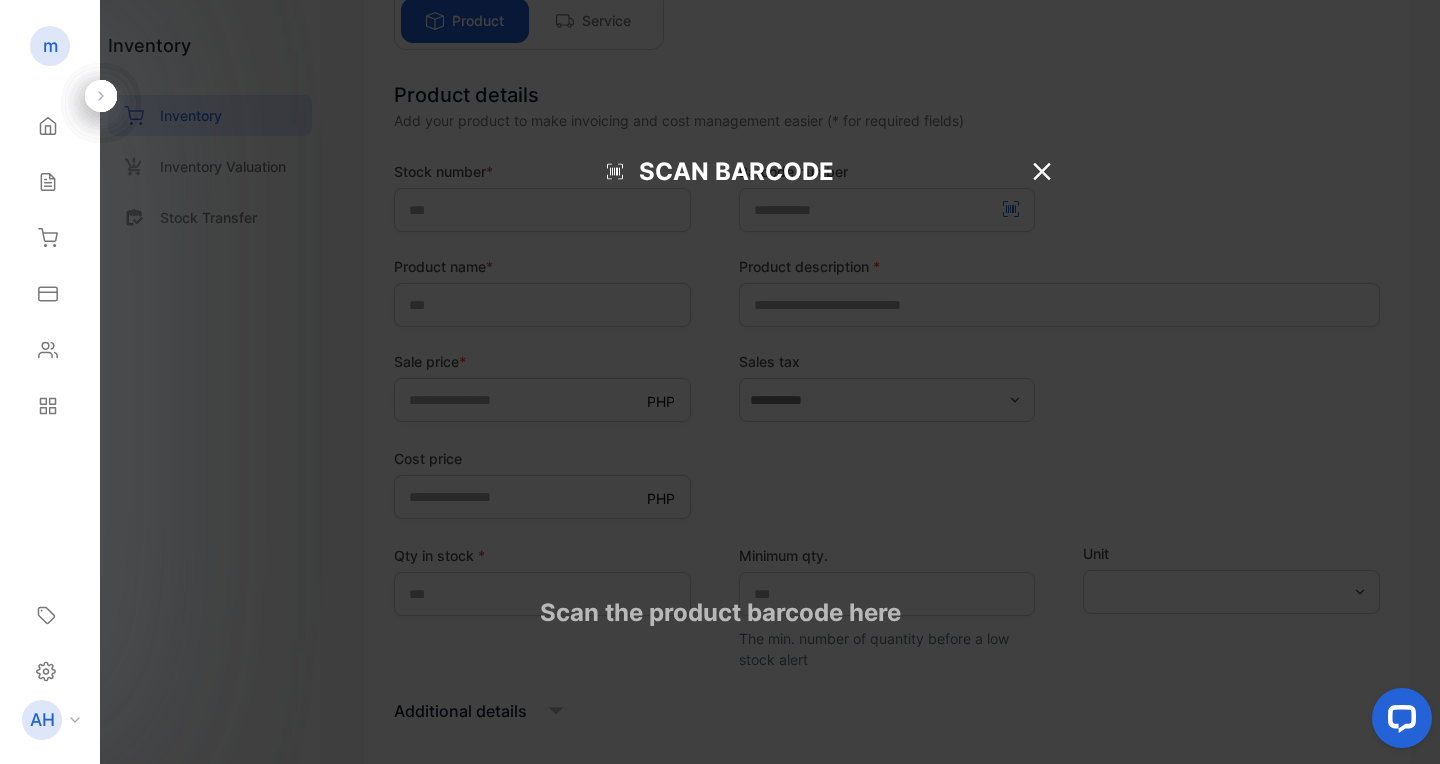 click at bounding box center (720, 402) 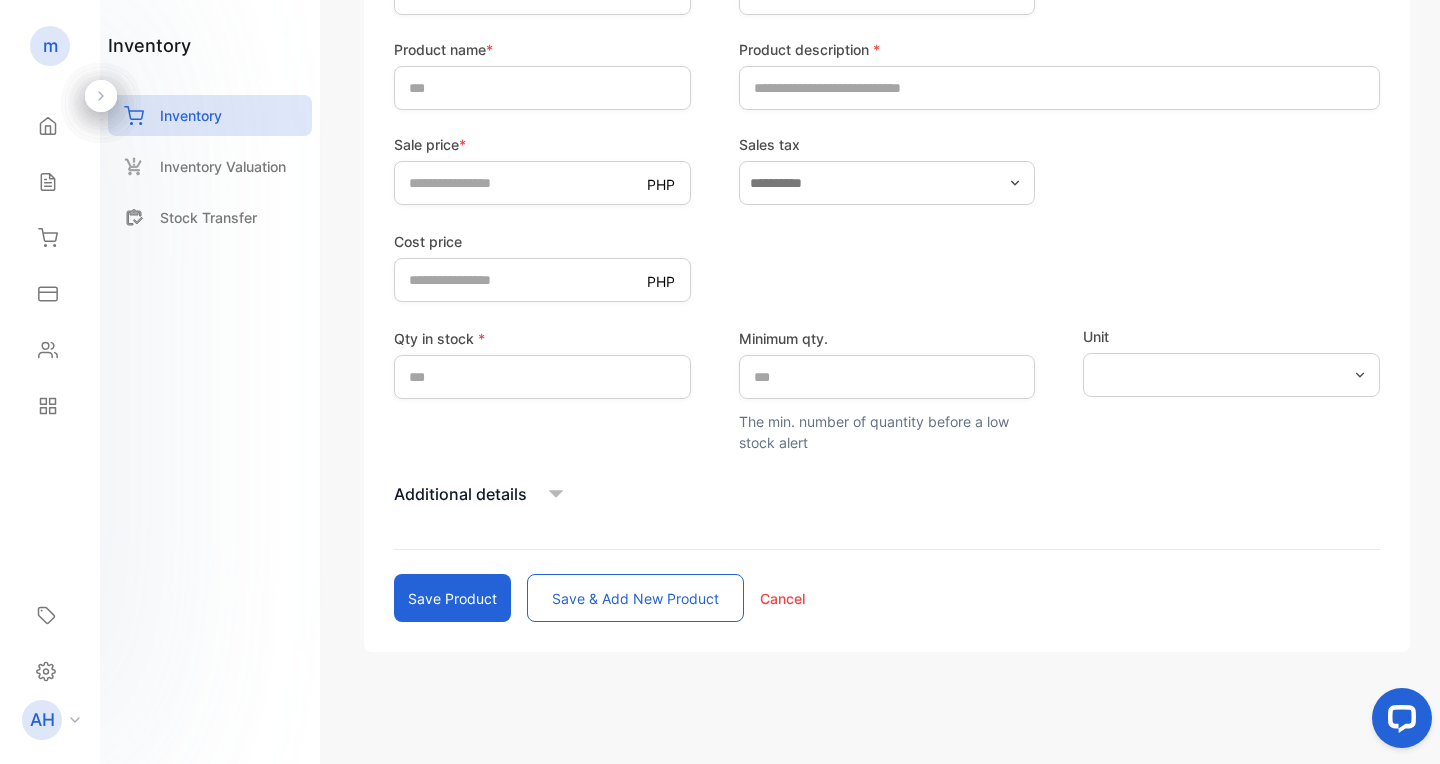 scroll, scrollTop: 0, scrollLeft: 0, axis: both 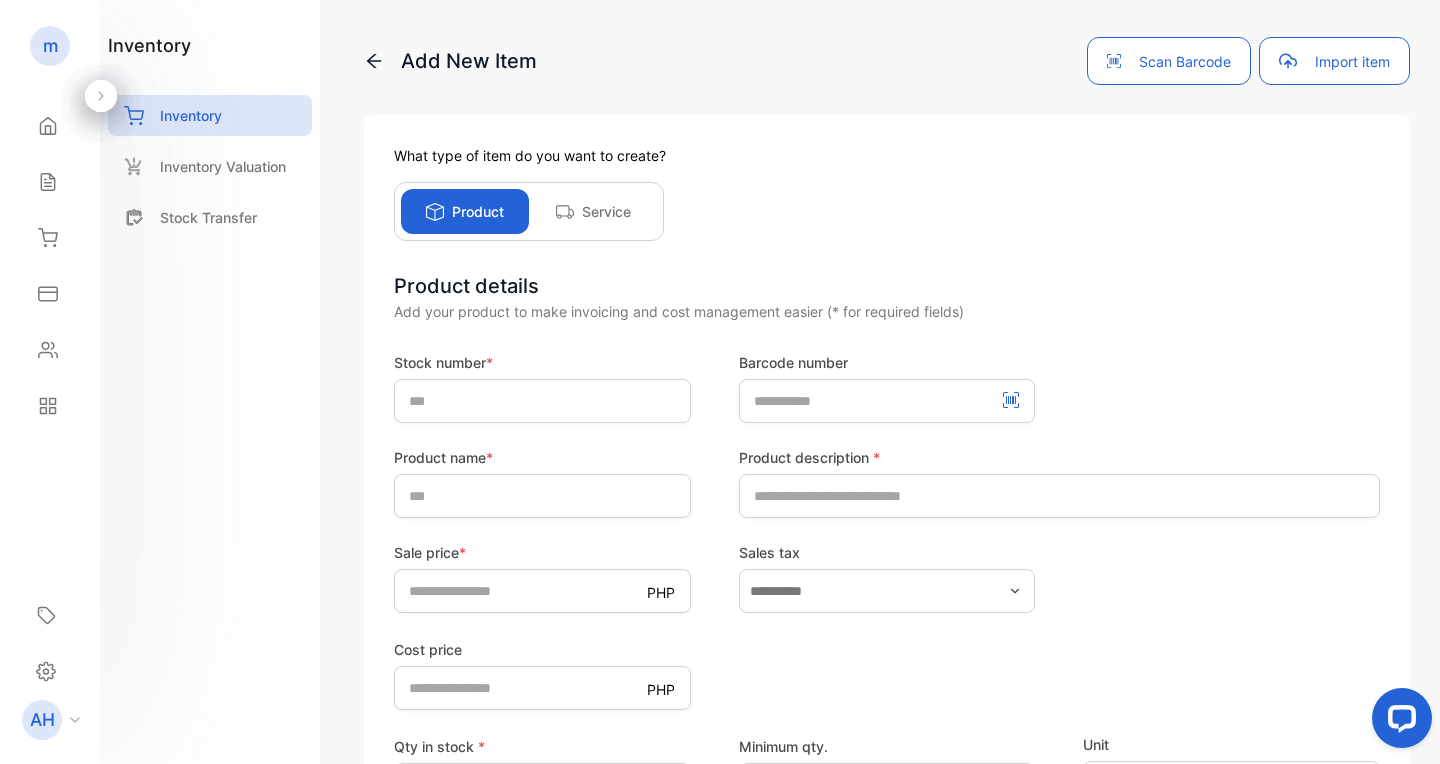 click on "Scan Barcode" at bounding box center [1169, 61] 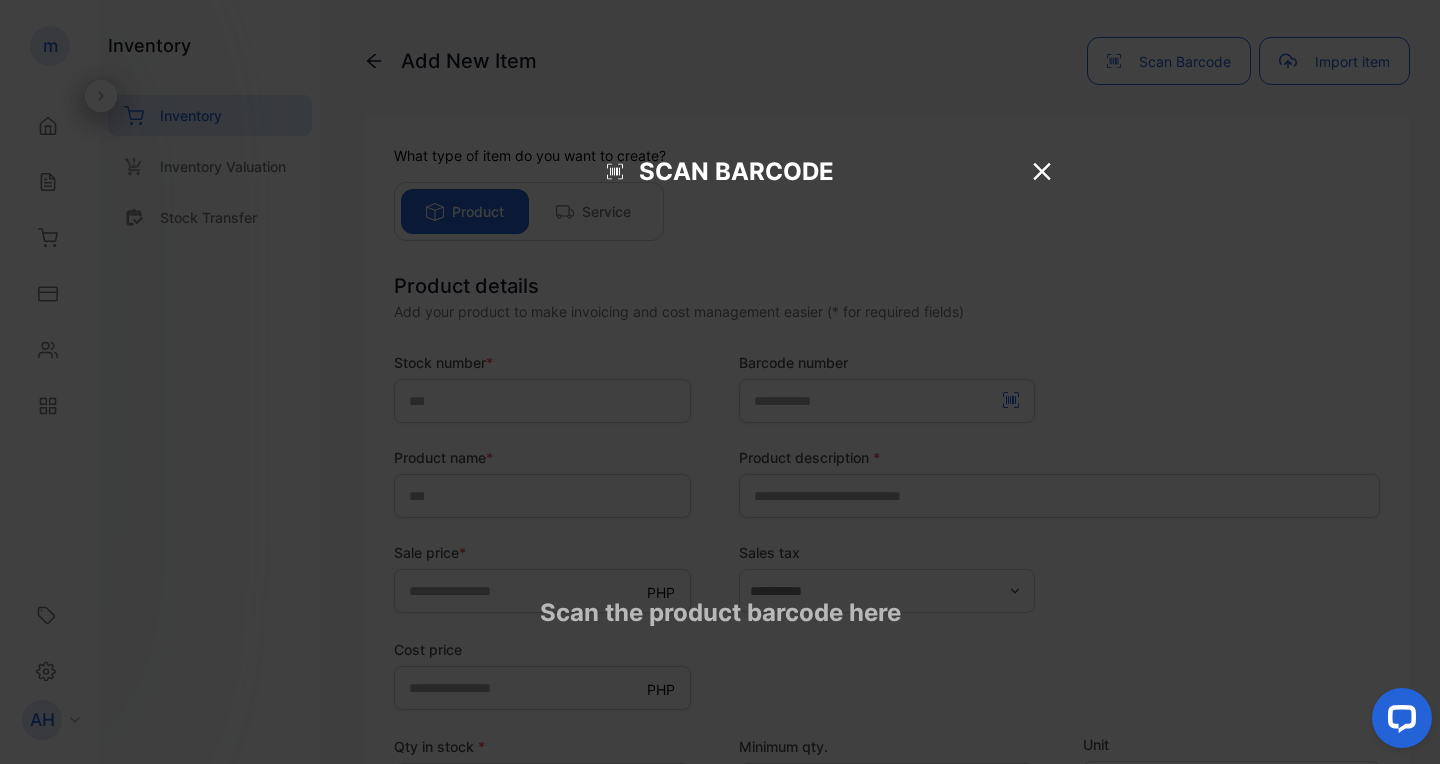 click 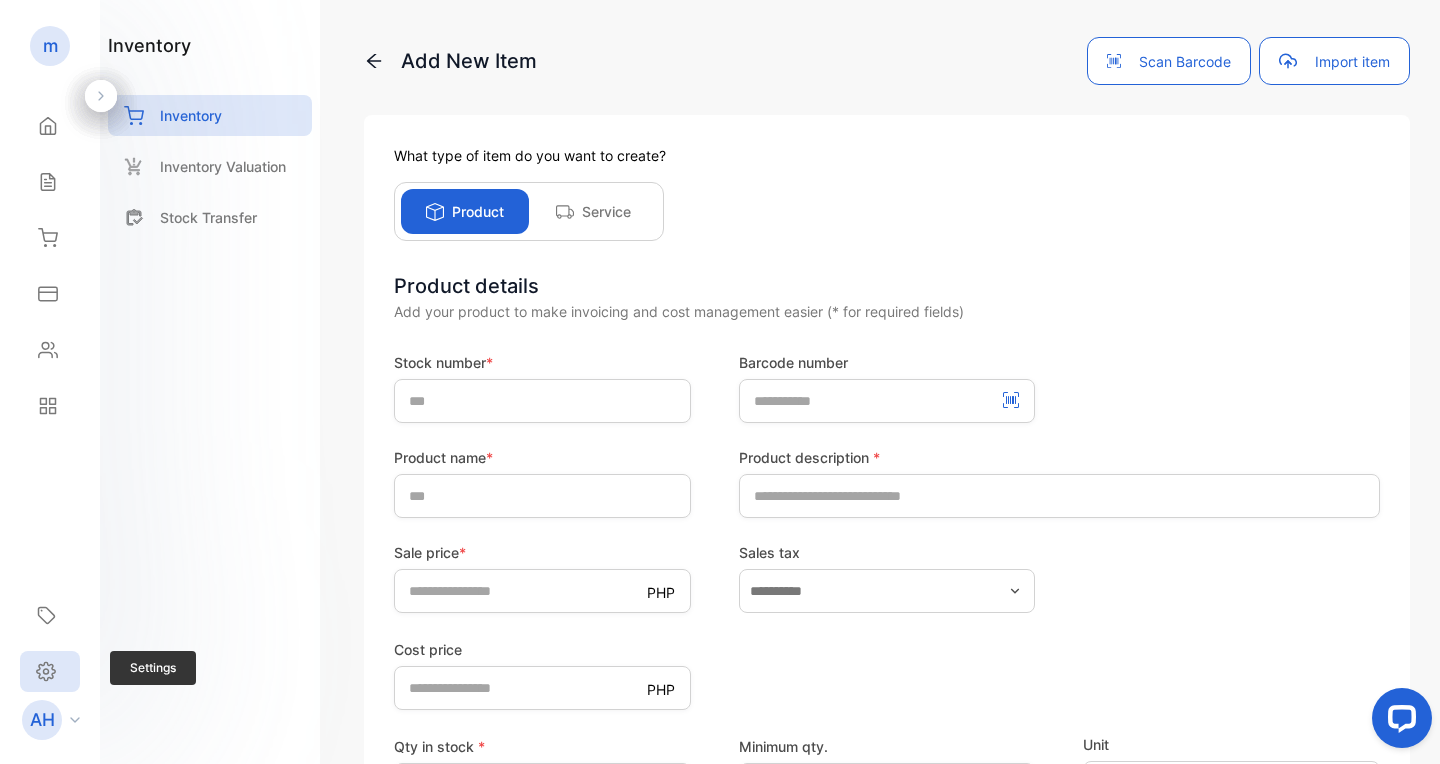 click on "Settings" at bounding box center [50, 671] 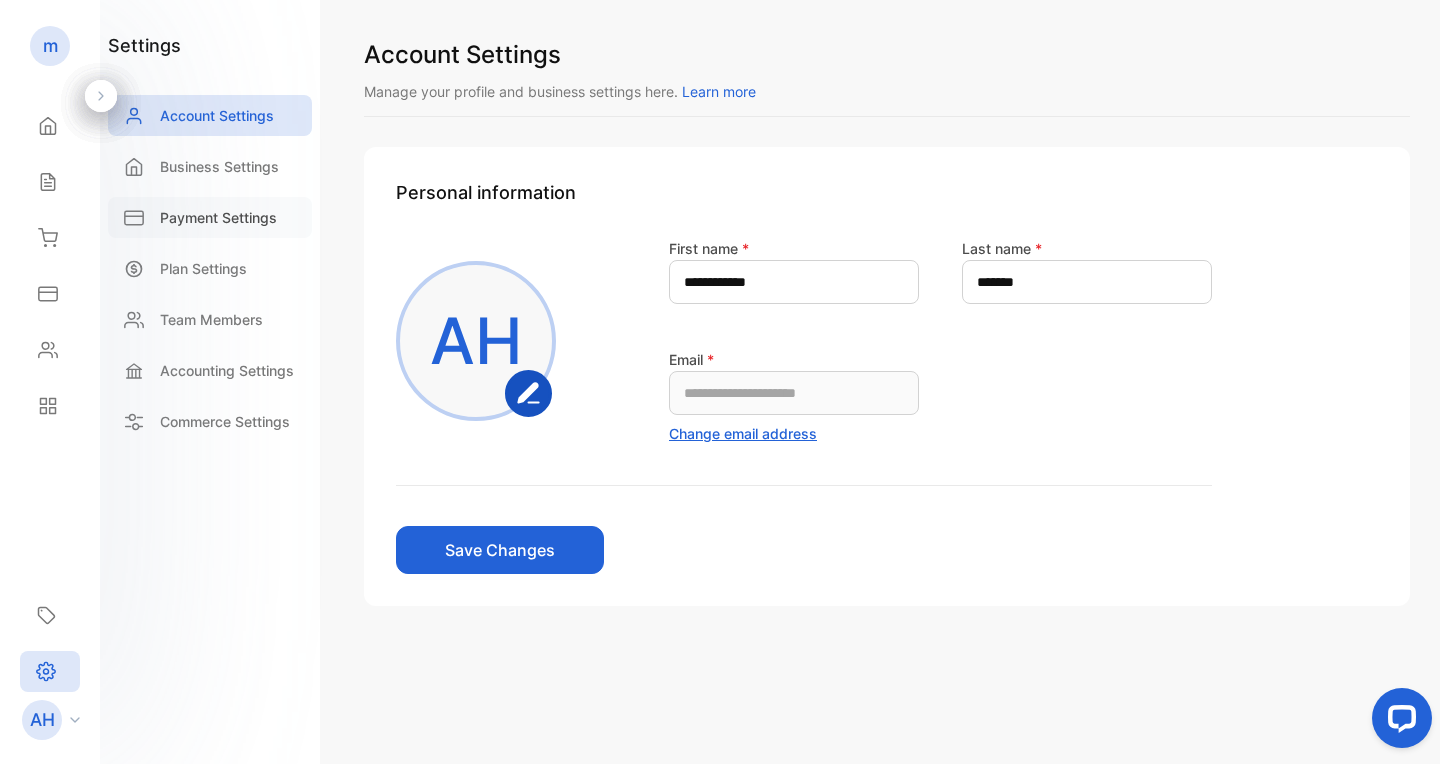 click on "Payment Settings" at bounding box center (210, 217) 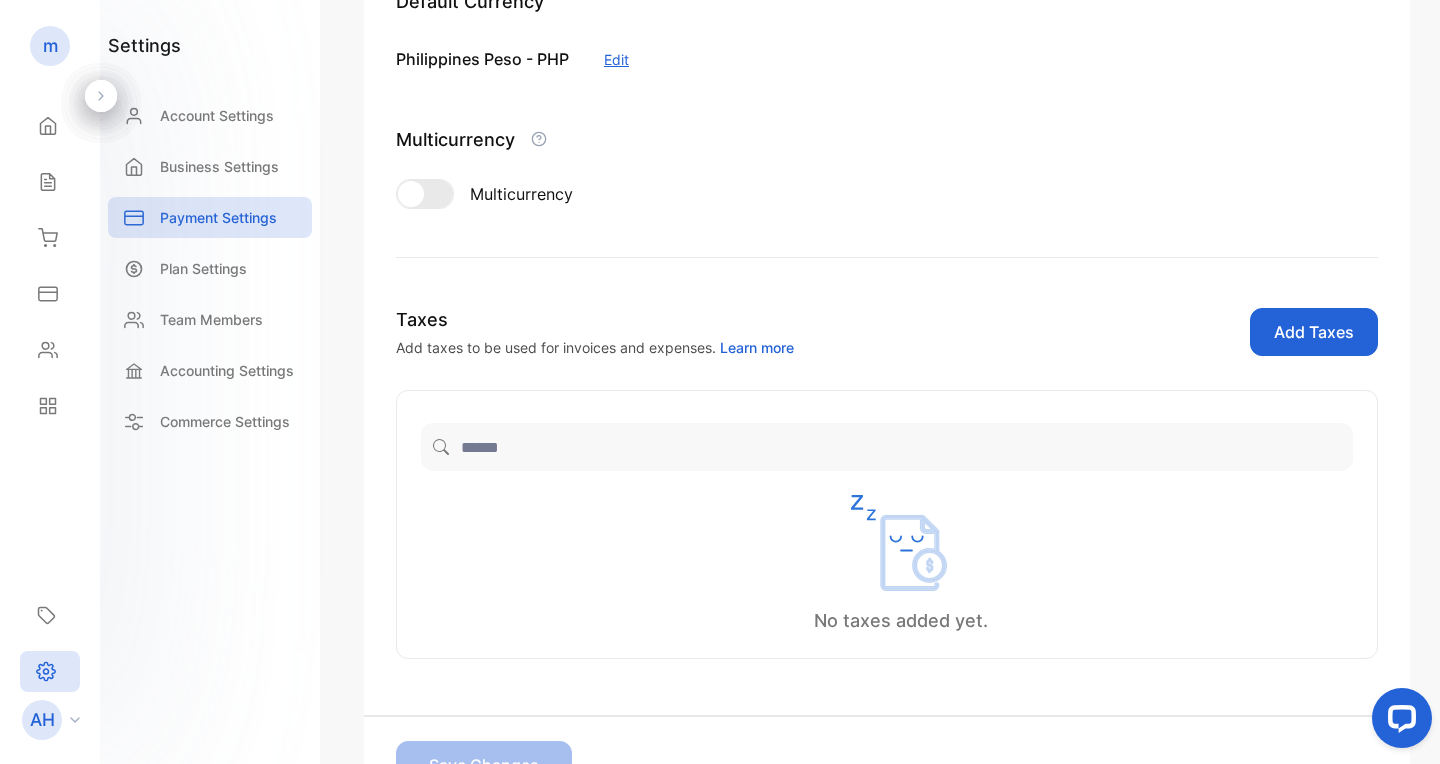 scroll, scrollTop: 0, scrollLeft: 0, axis: both 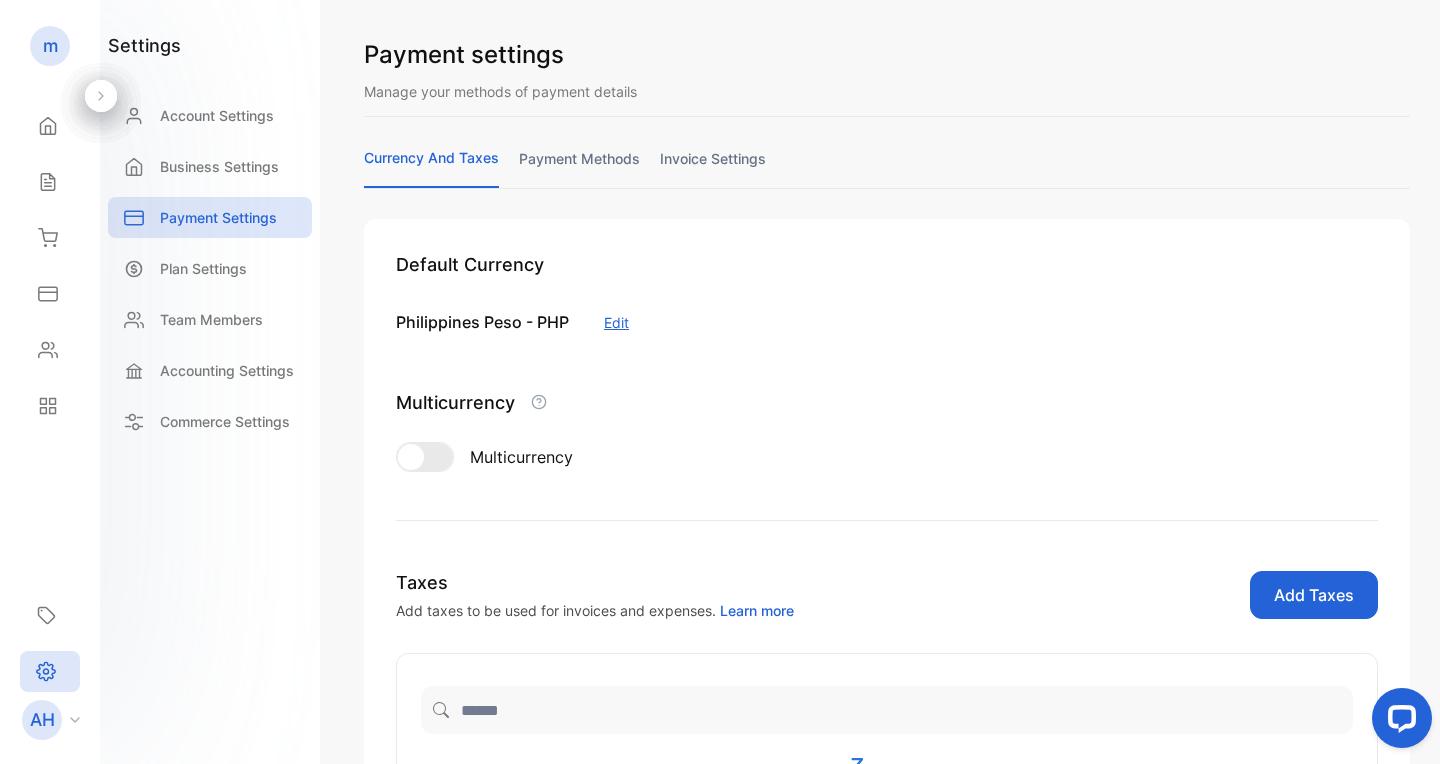 click on "payment methods" at bounding box center (579, 167) 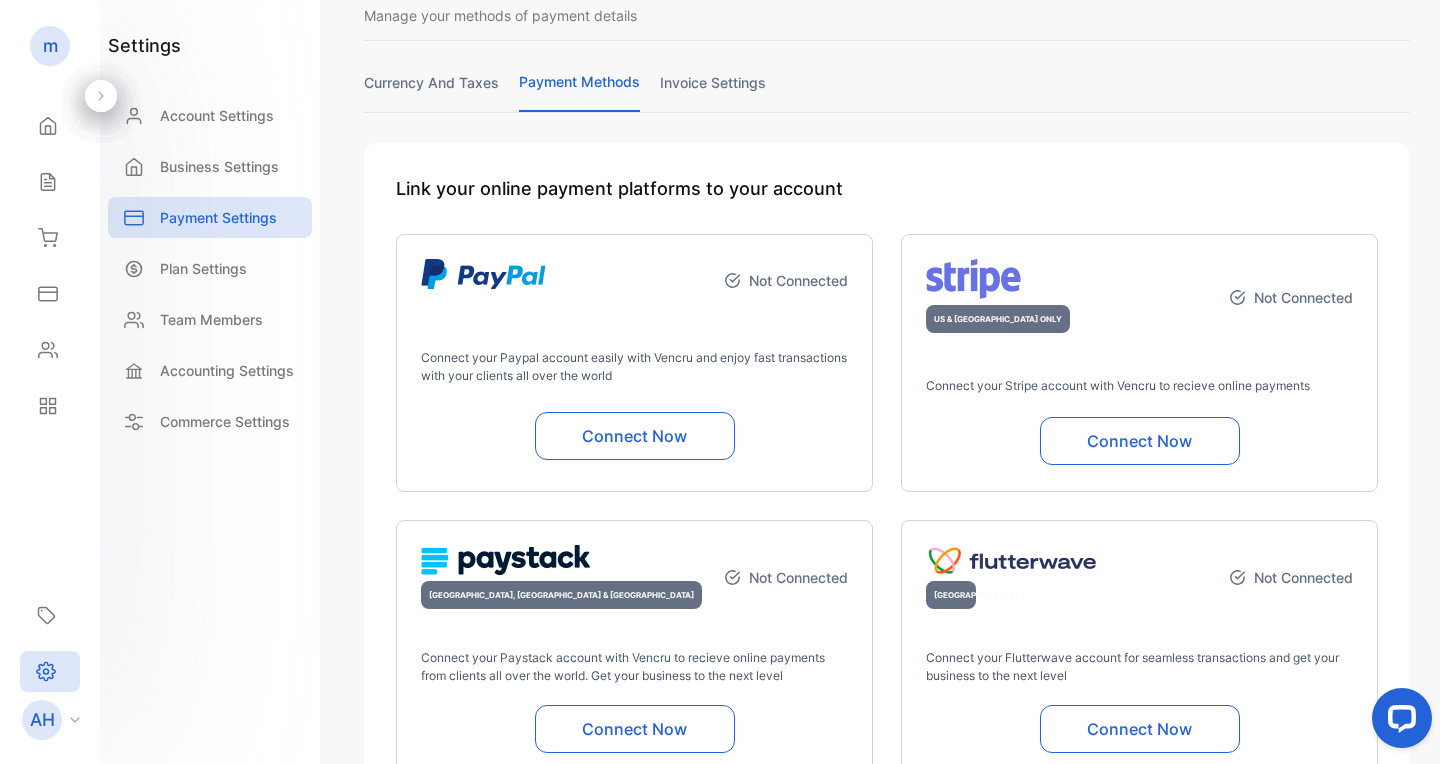 scroll, scrollTop: 58, scrollLeft: 0, axis: vertical 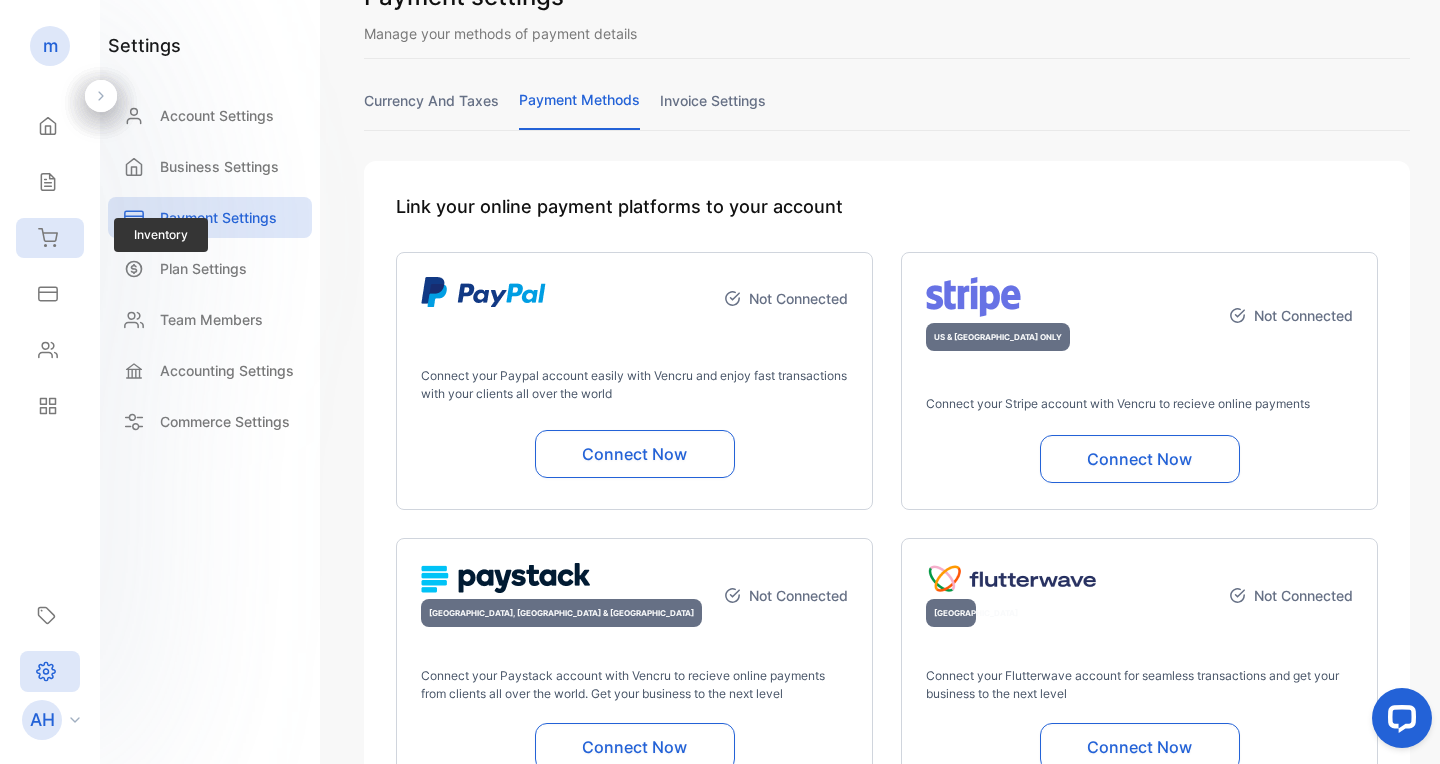 click 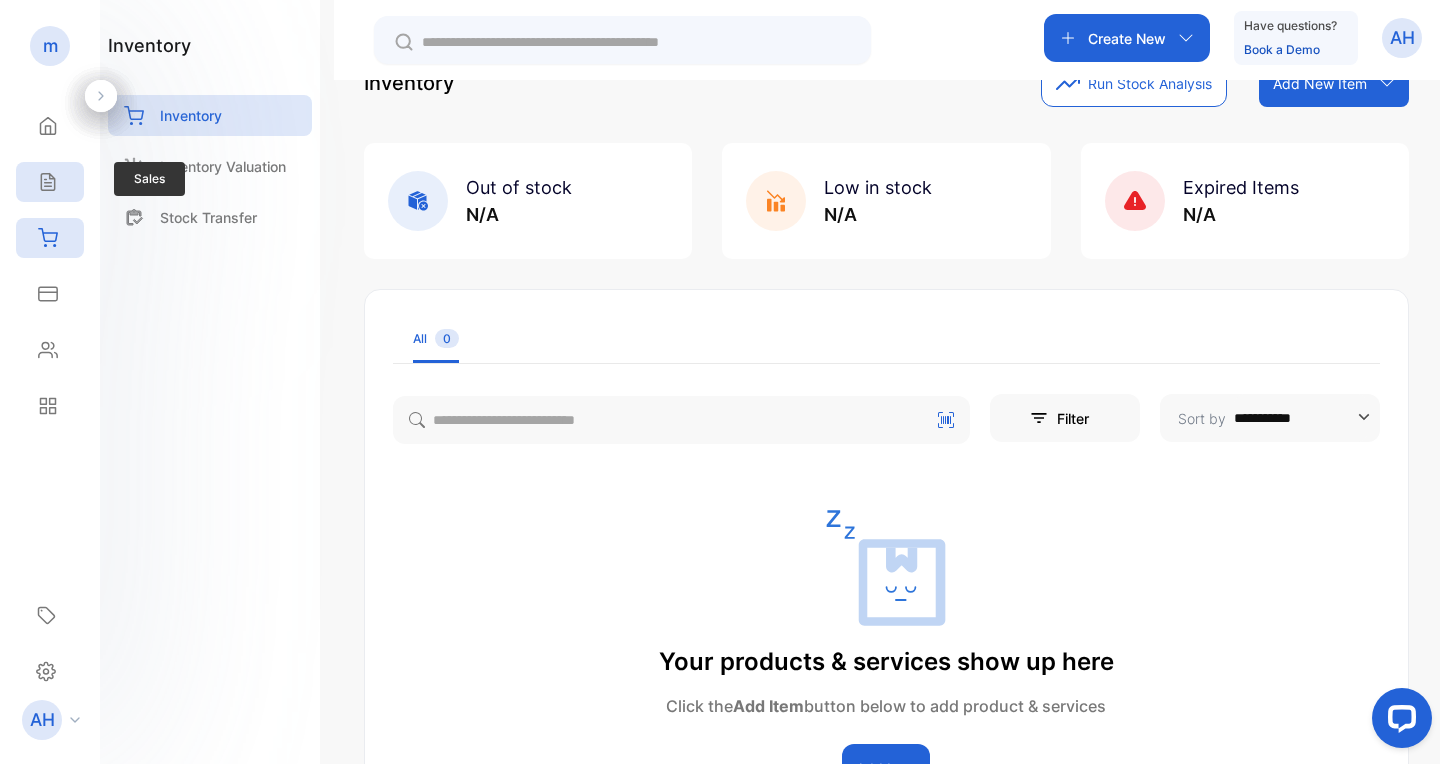 click 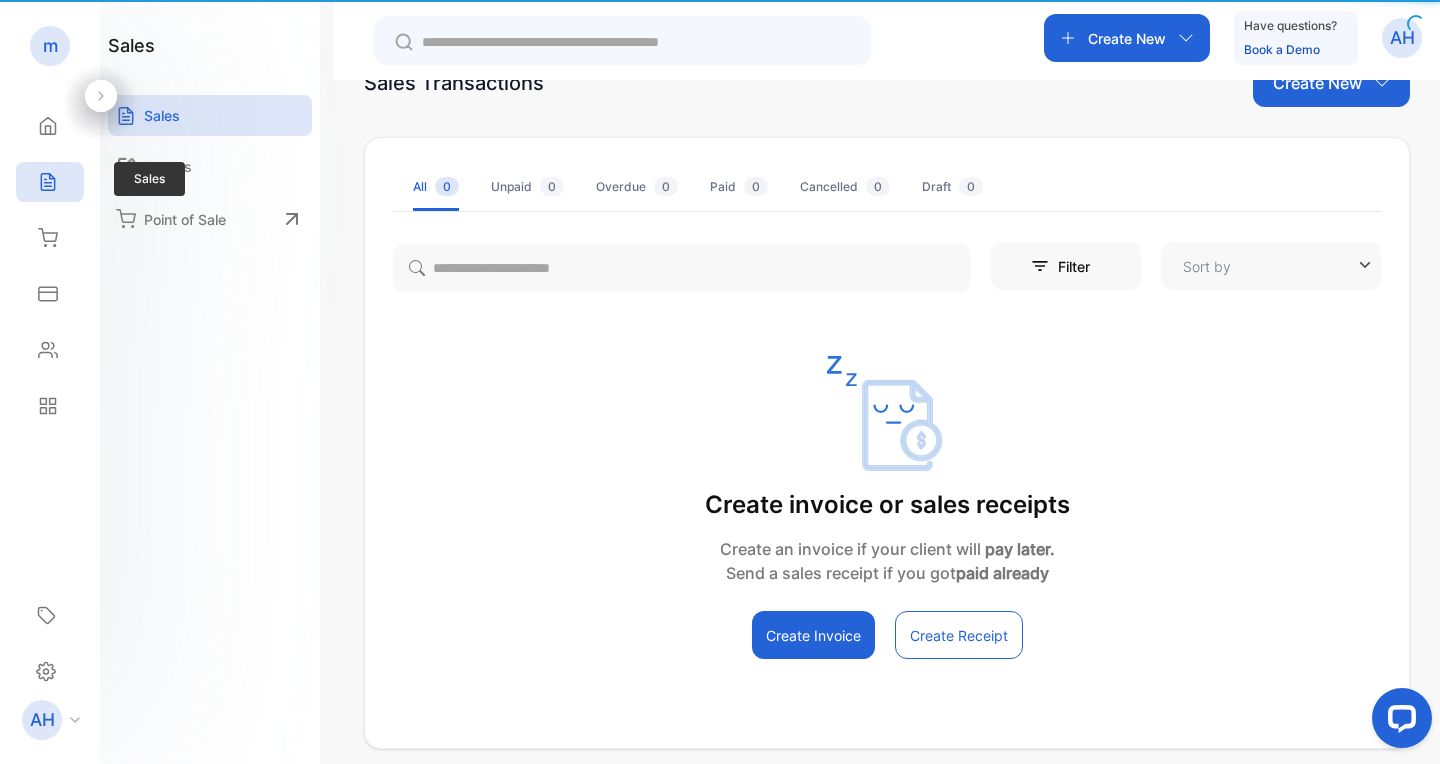 type on "**********" 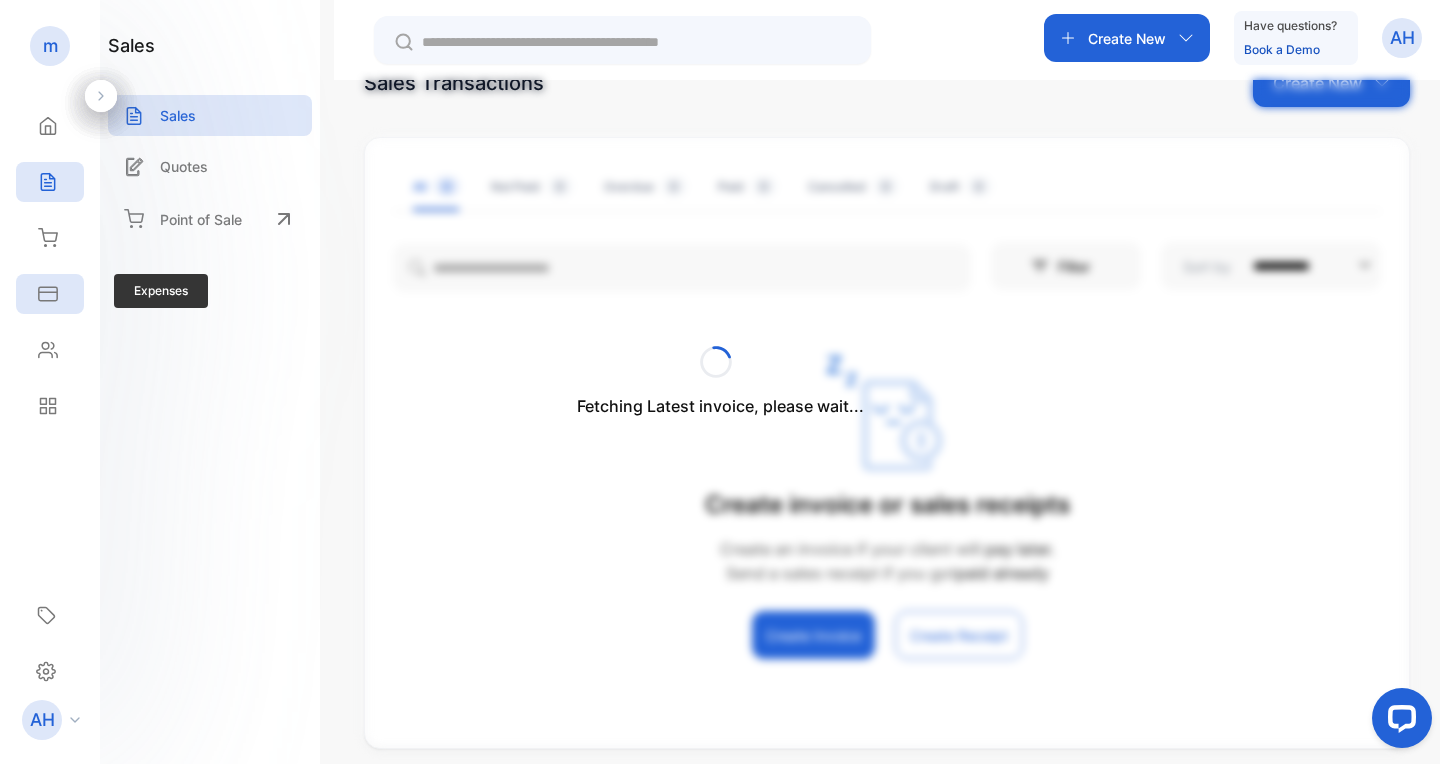 click on "Expenses" at bounding box center (50, 294) 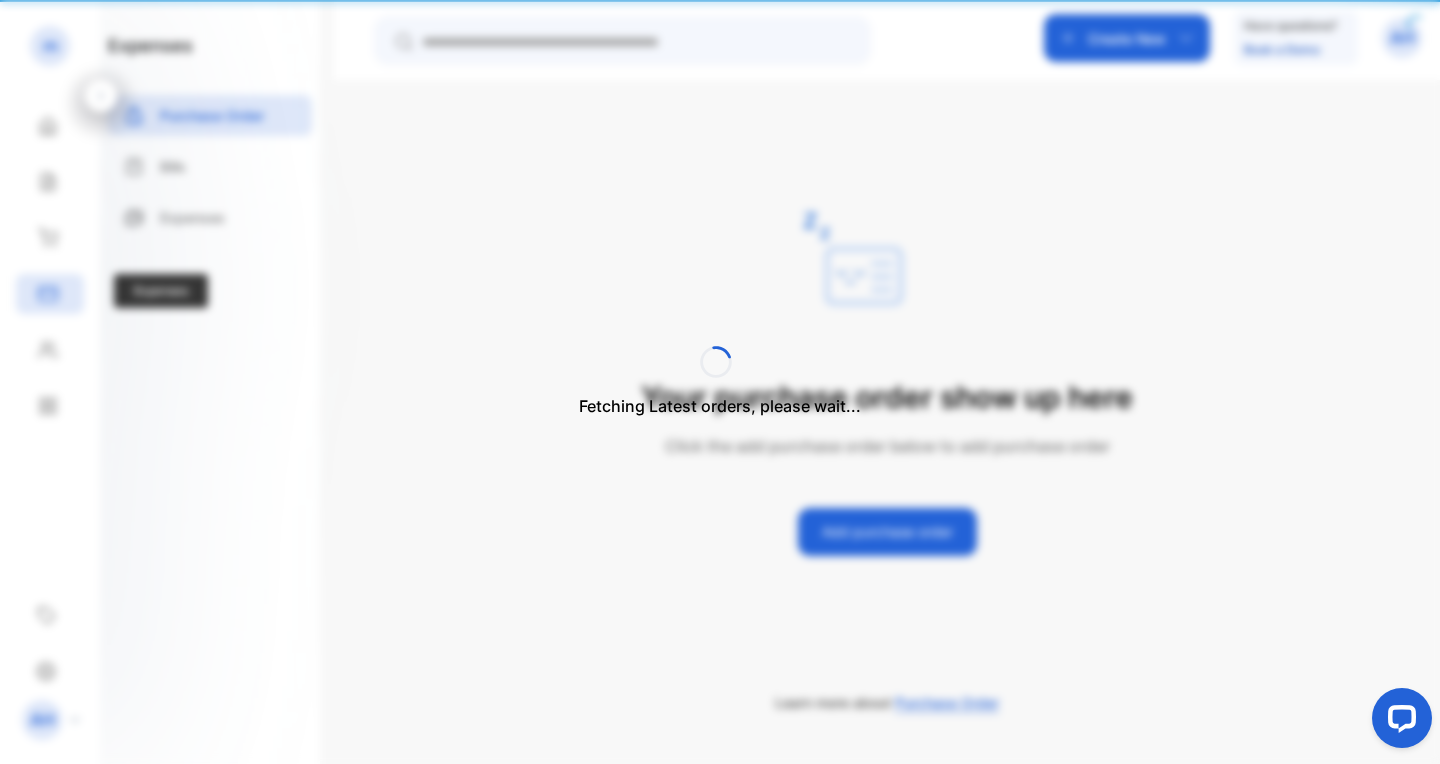 scroll, scrollTop: 0, scrollLeft: 0, axis: both 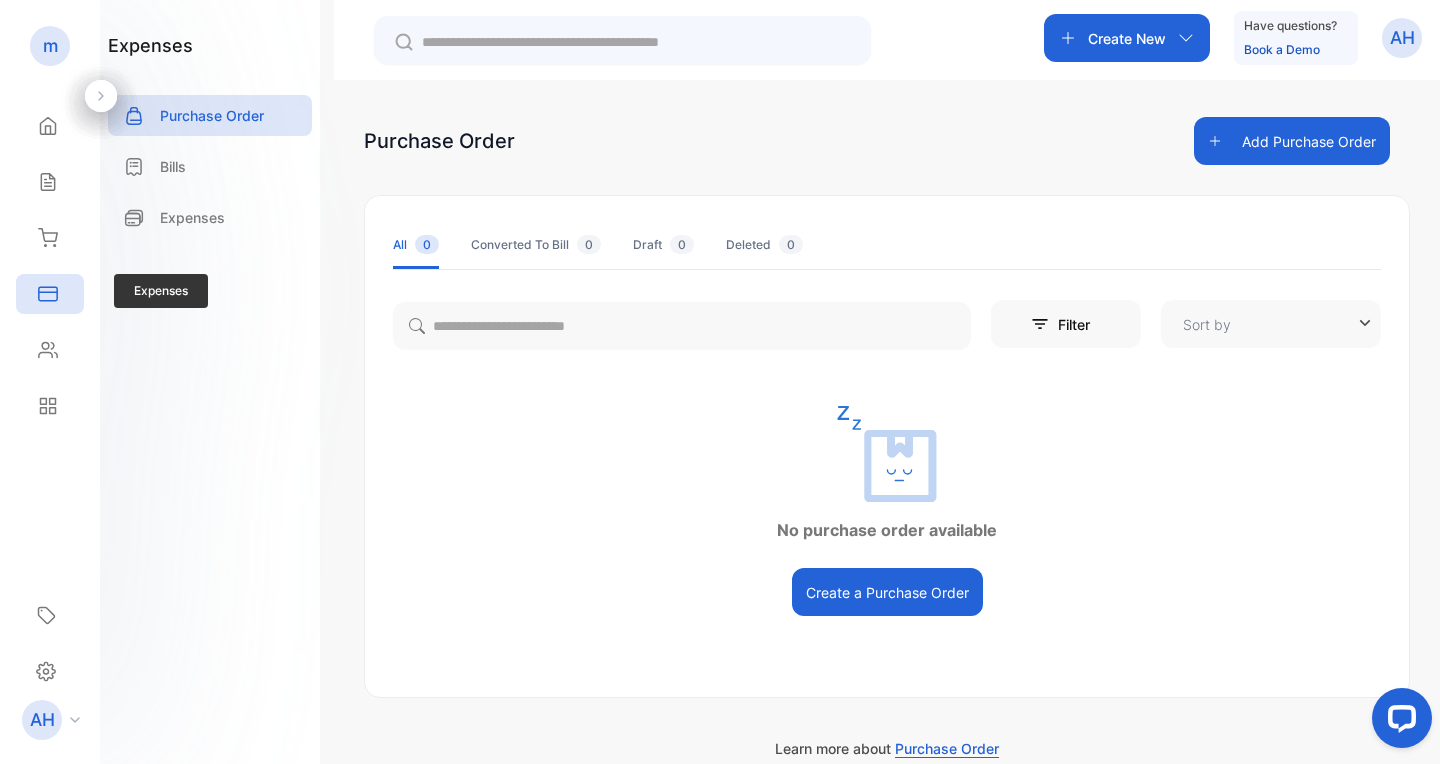 type on "**********" 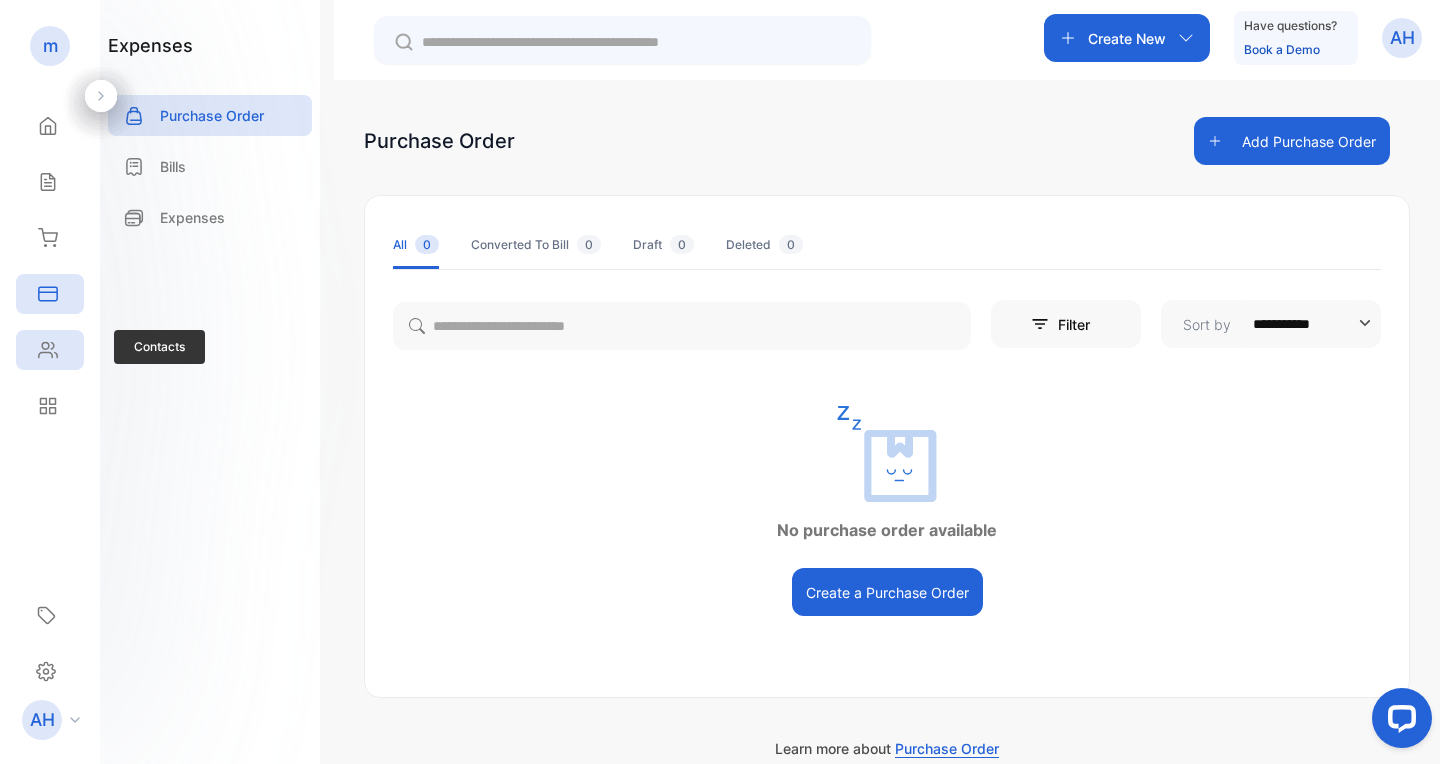 click on "Contacts" at bounding box center (50, 350) 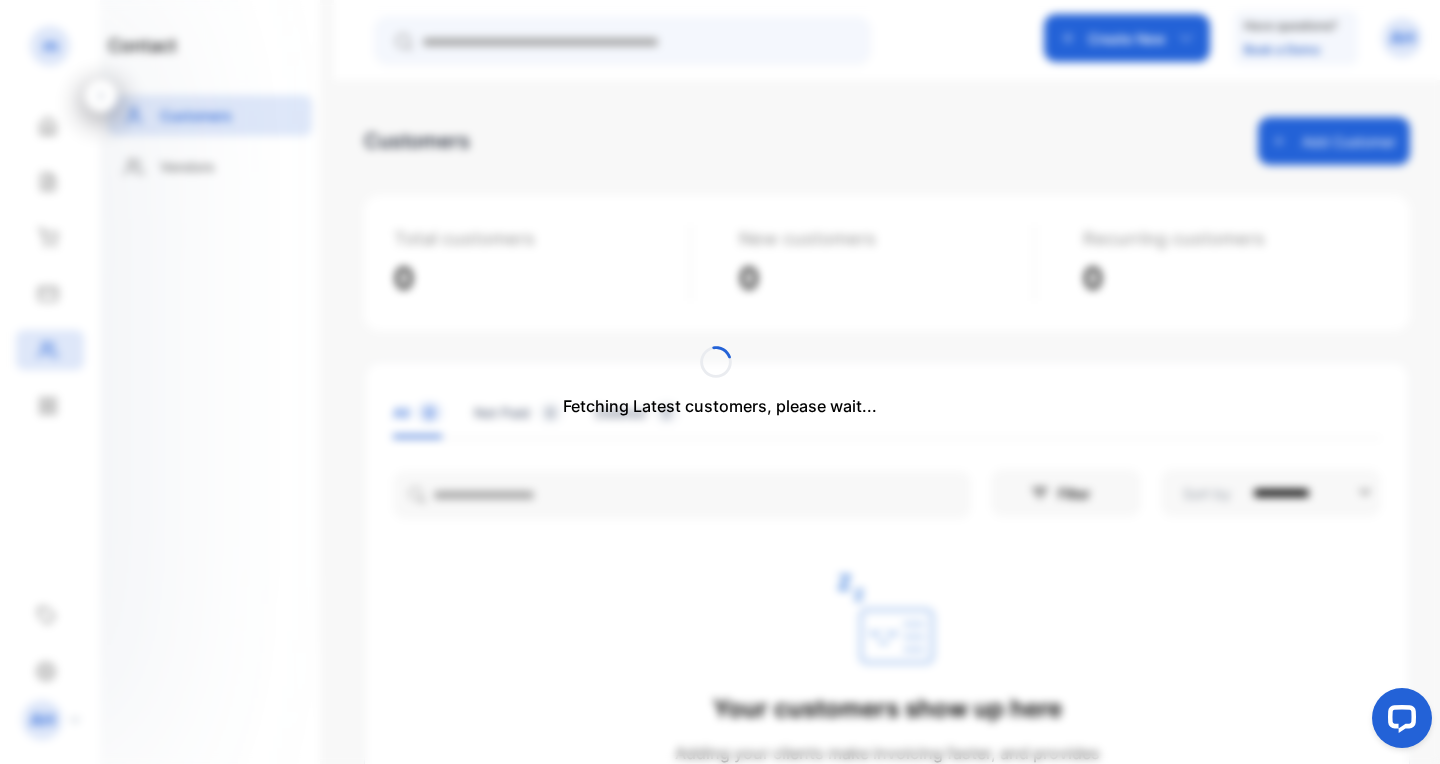 click on "Fetching Latest customers, please wait..." at bounding box center (720, 382) 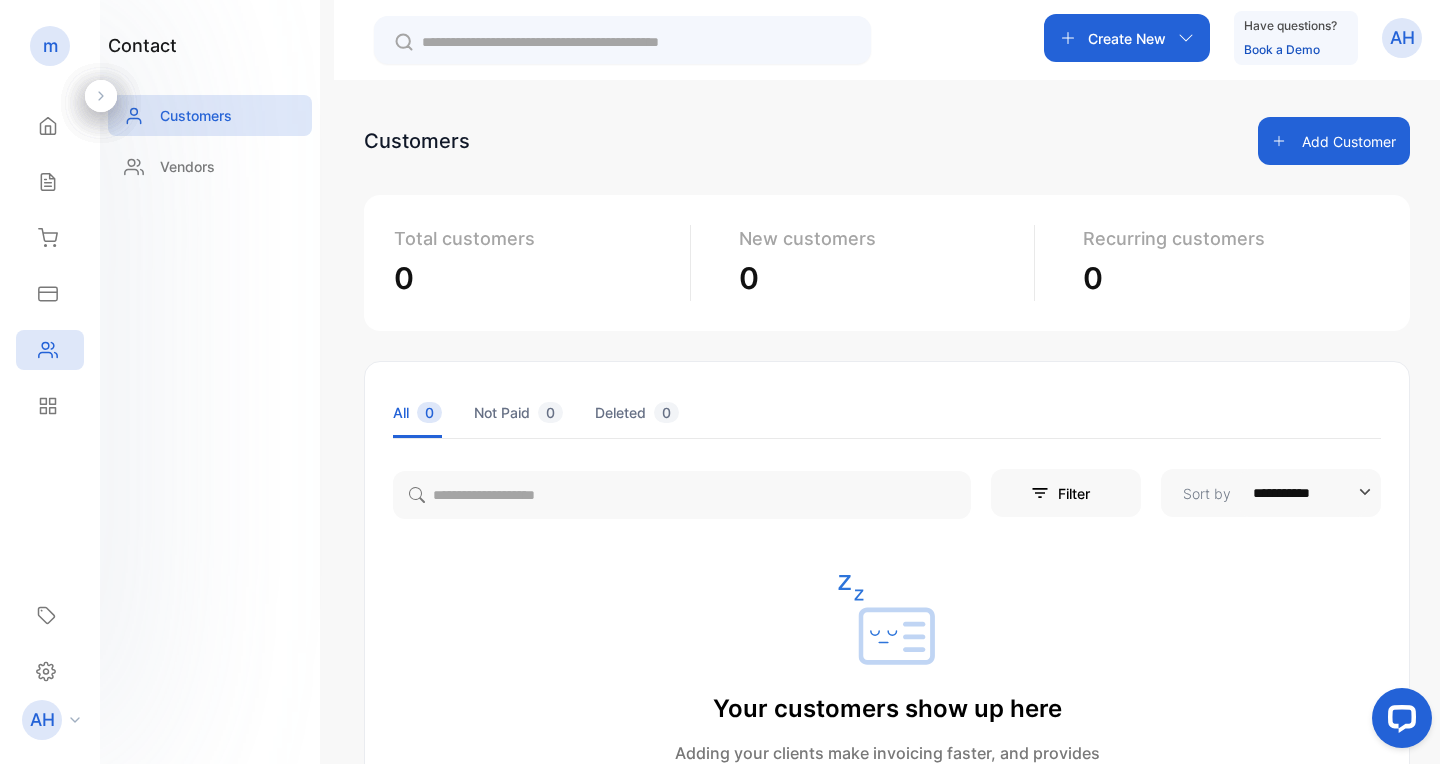 click on "Reports" at bounding box center [50, 406] 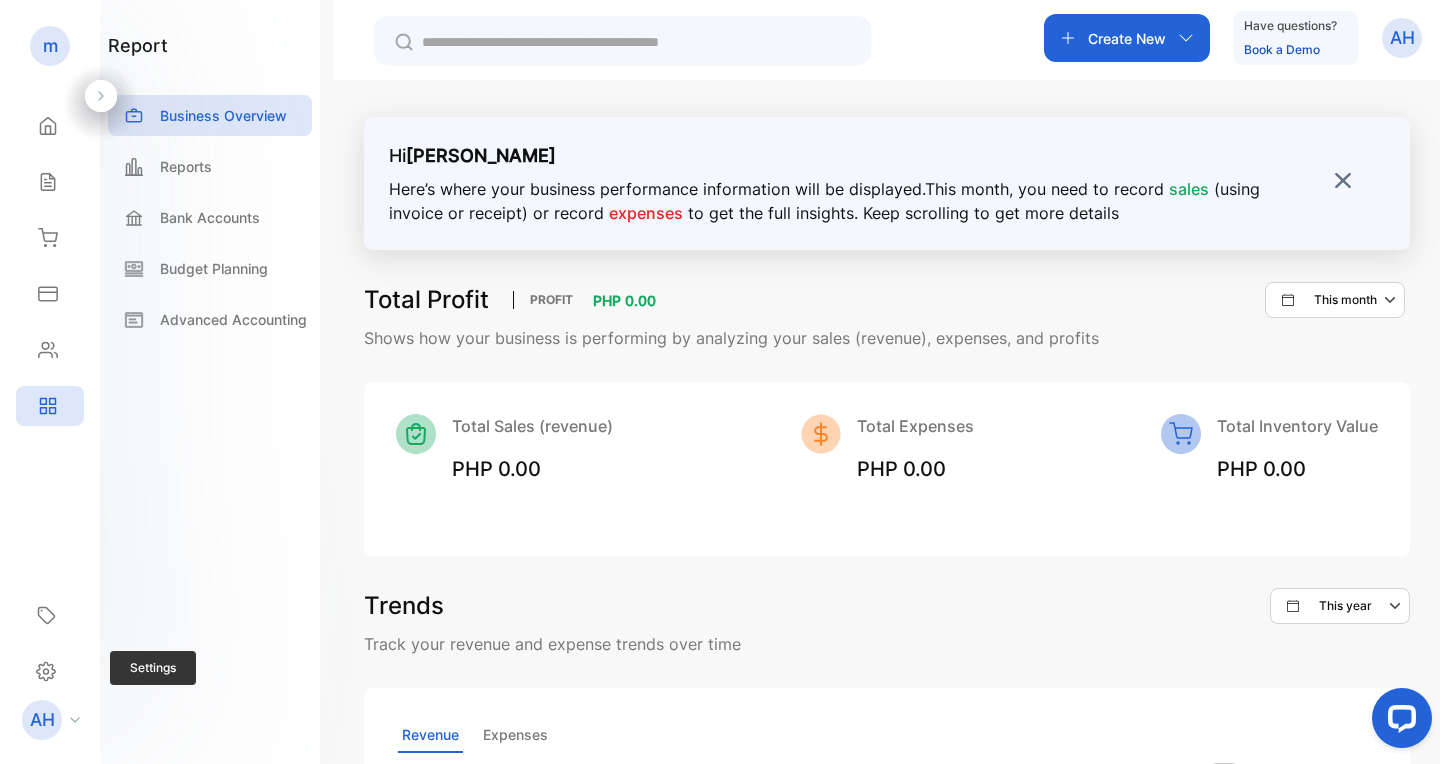click on "Settings Settings" at bounding box center [50, 671] 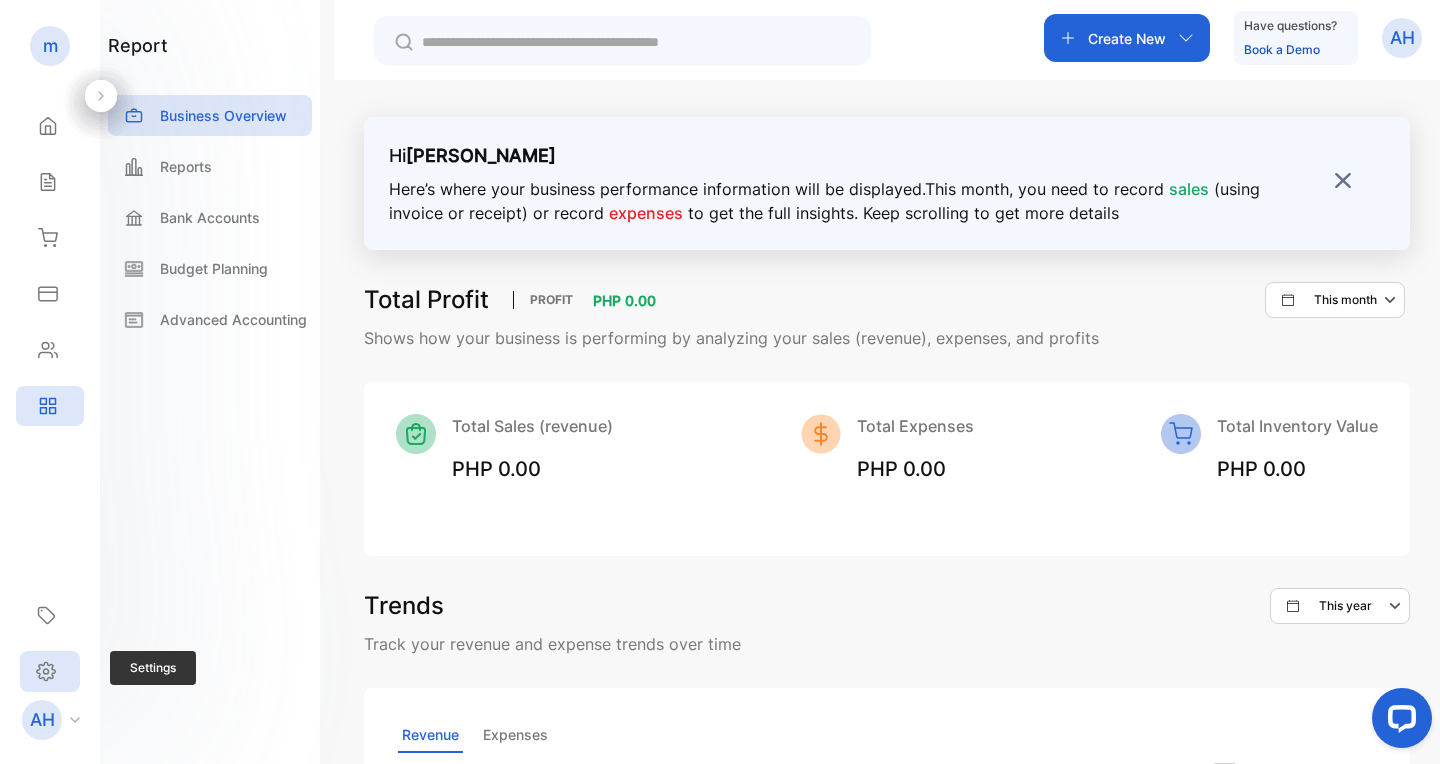 click 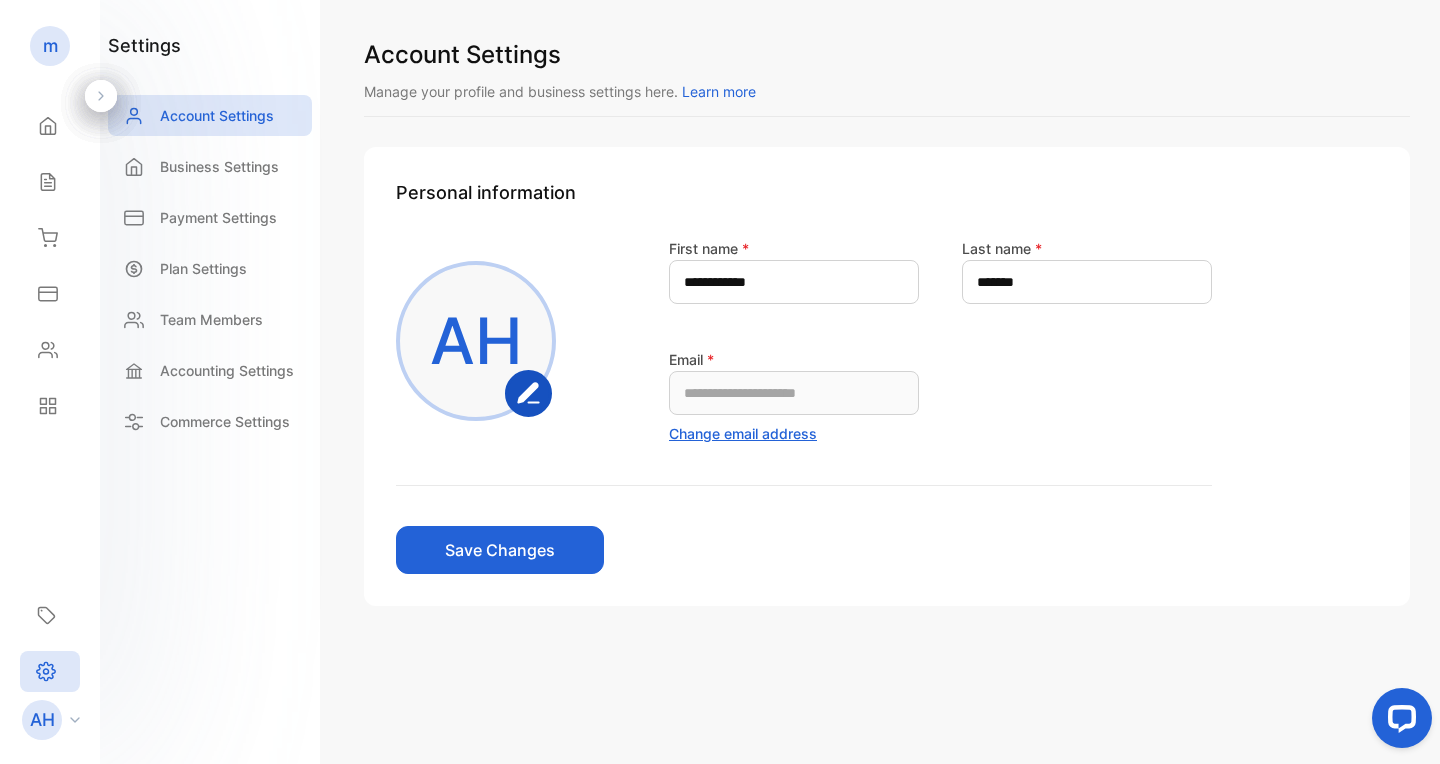 click on "AH" at bounding box center (56, 720) 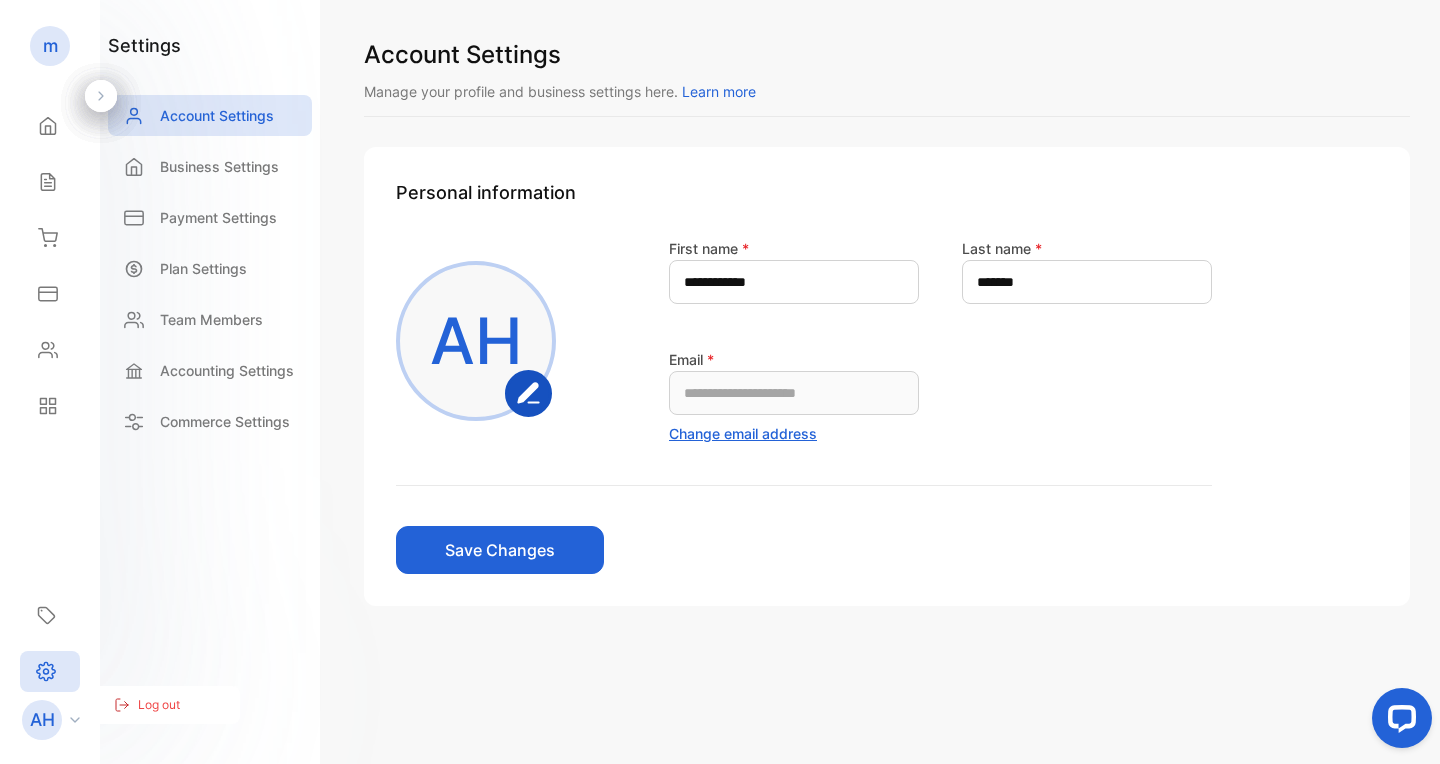 click on "AH" at bounding box center [56, 720] 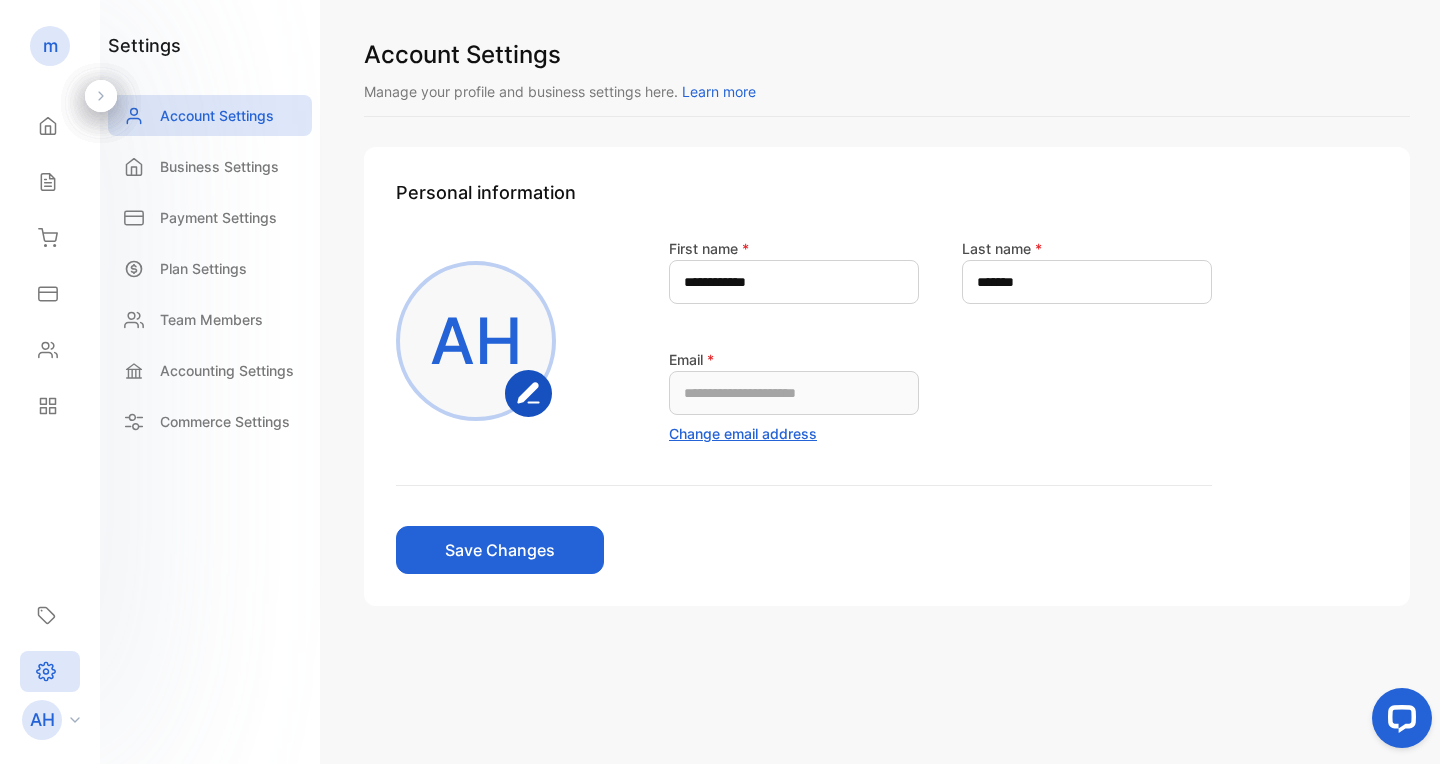 click on "m" at bounding box center (50, 46) 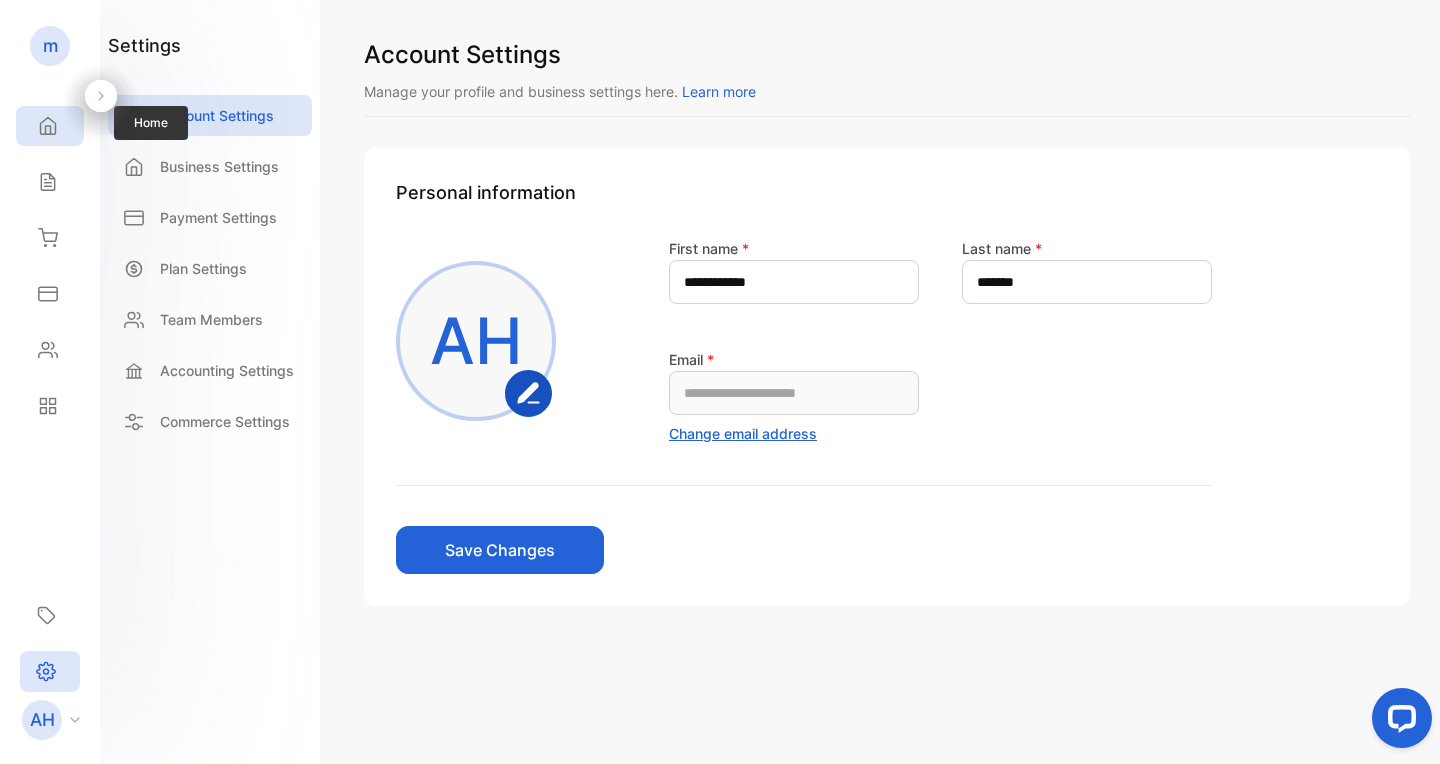 click 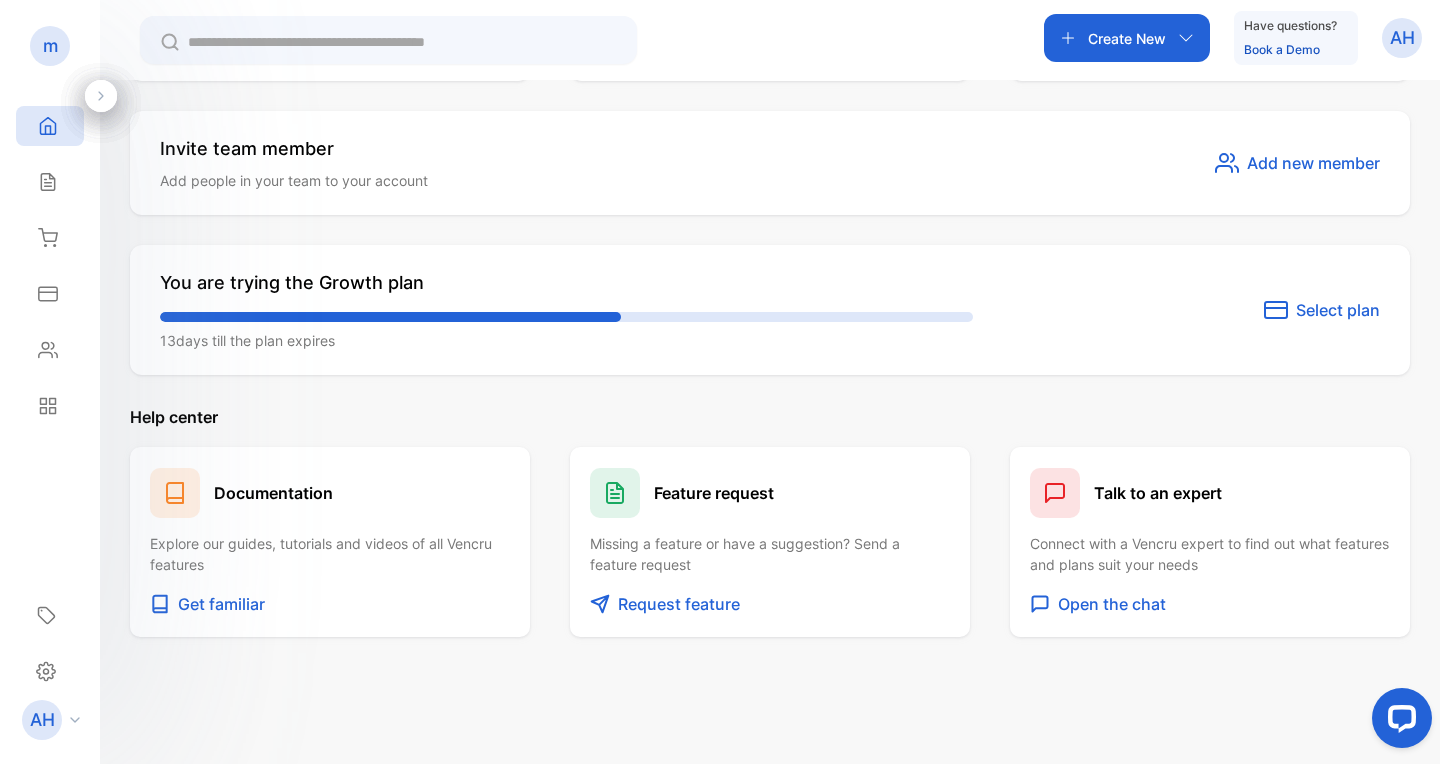 scroll, scrollTop: 1082, scrollLeft: 0, axis: vertical 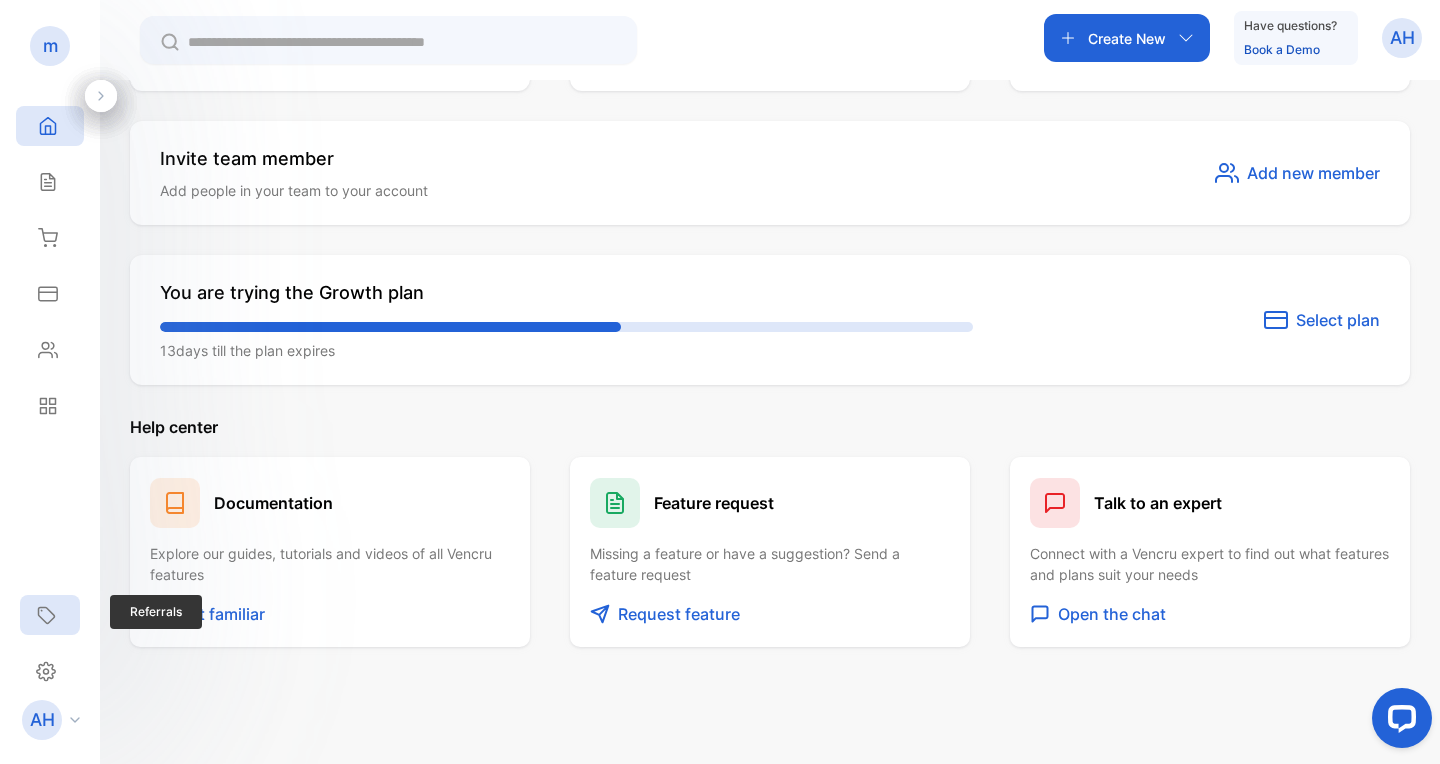 click 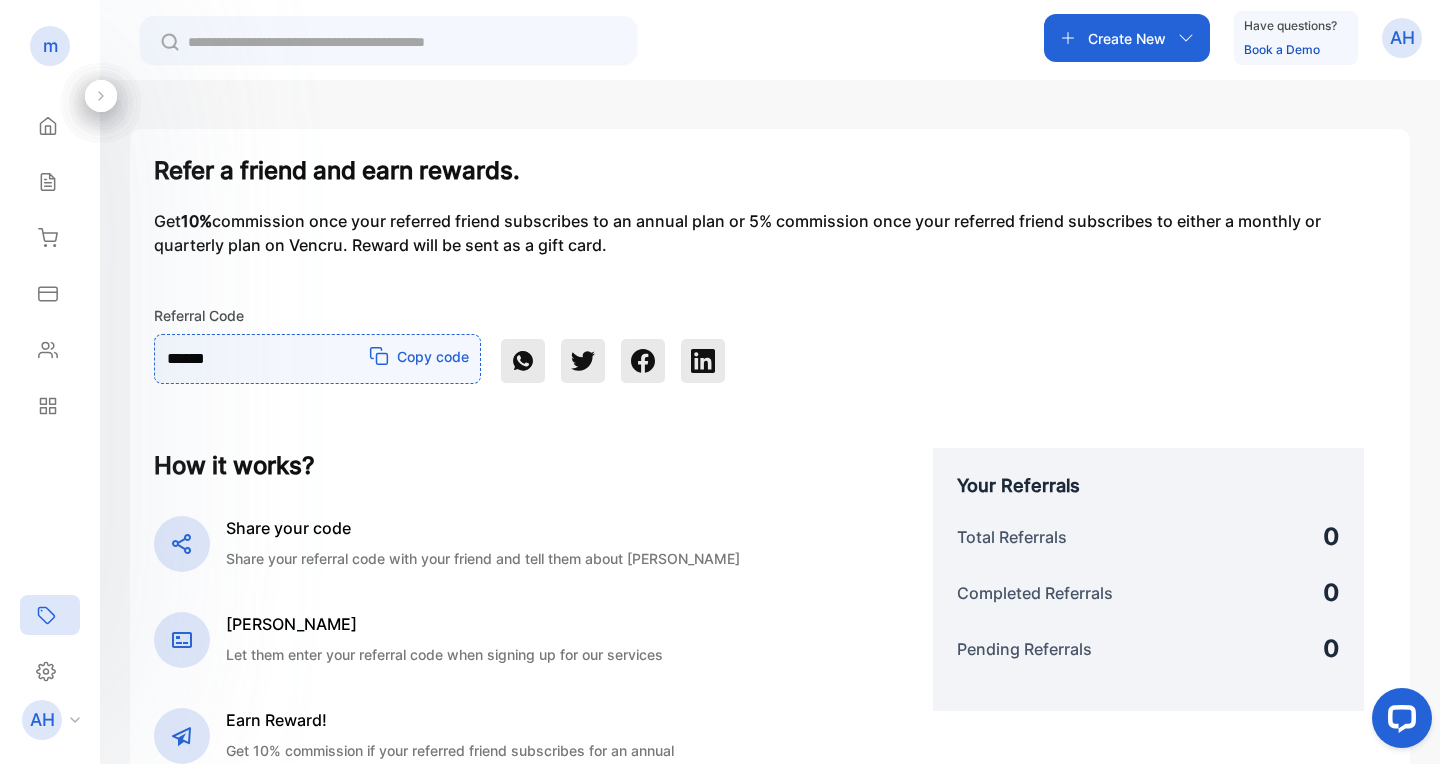 scroll, scrollTop: 0, scrollLeft: 0, axis: both 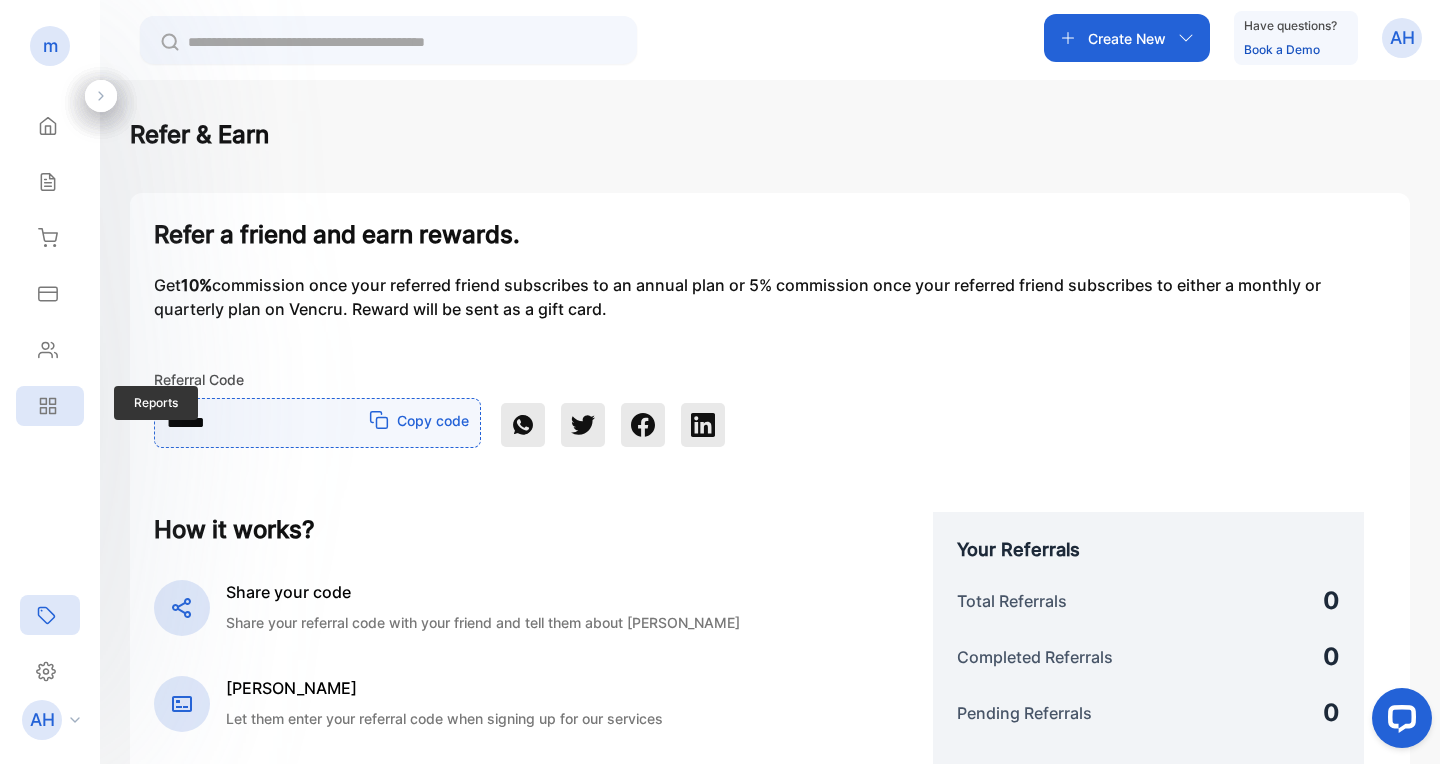 click 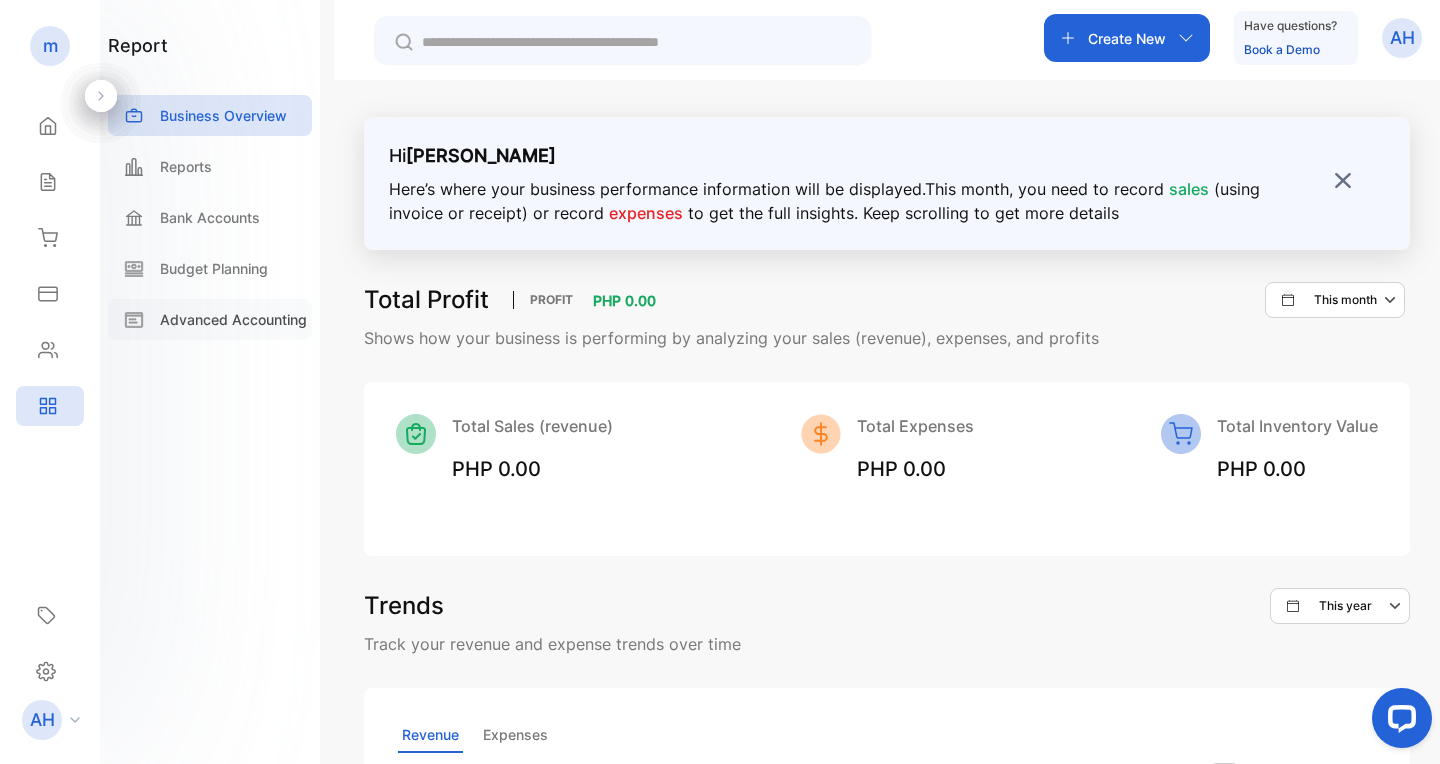click on "Advanced Accounting" at bounding box center (233, 319) 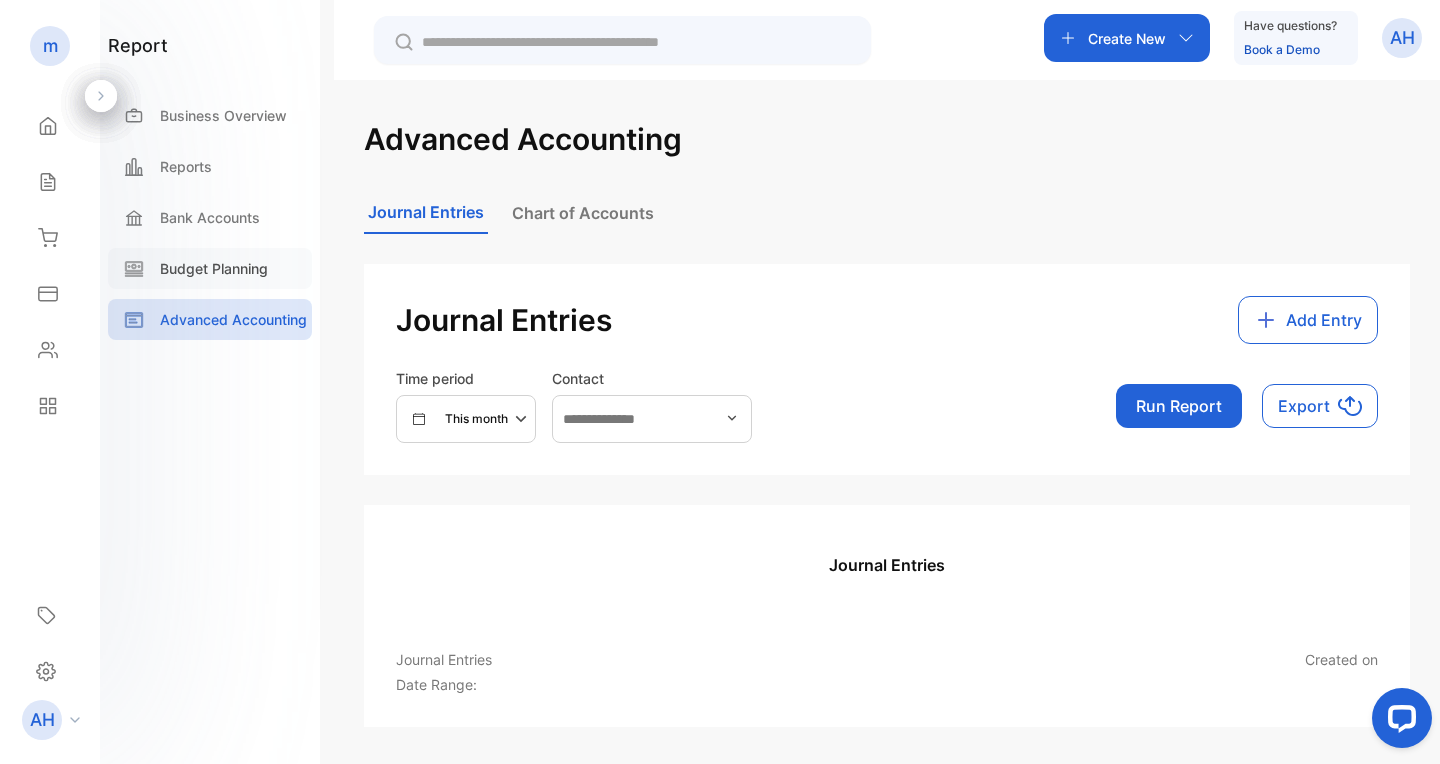 click on "Budget Planning" at bounding box center (214, 268) 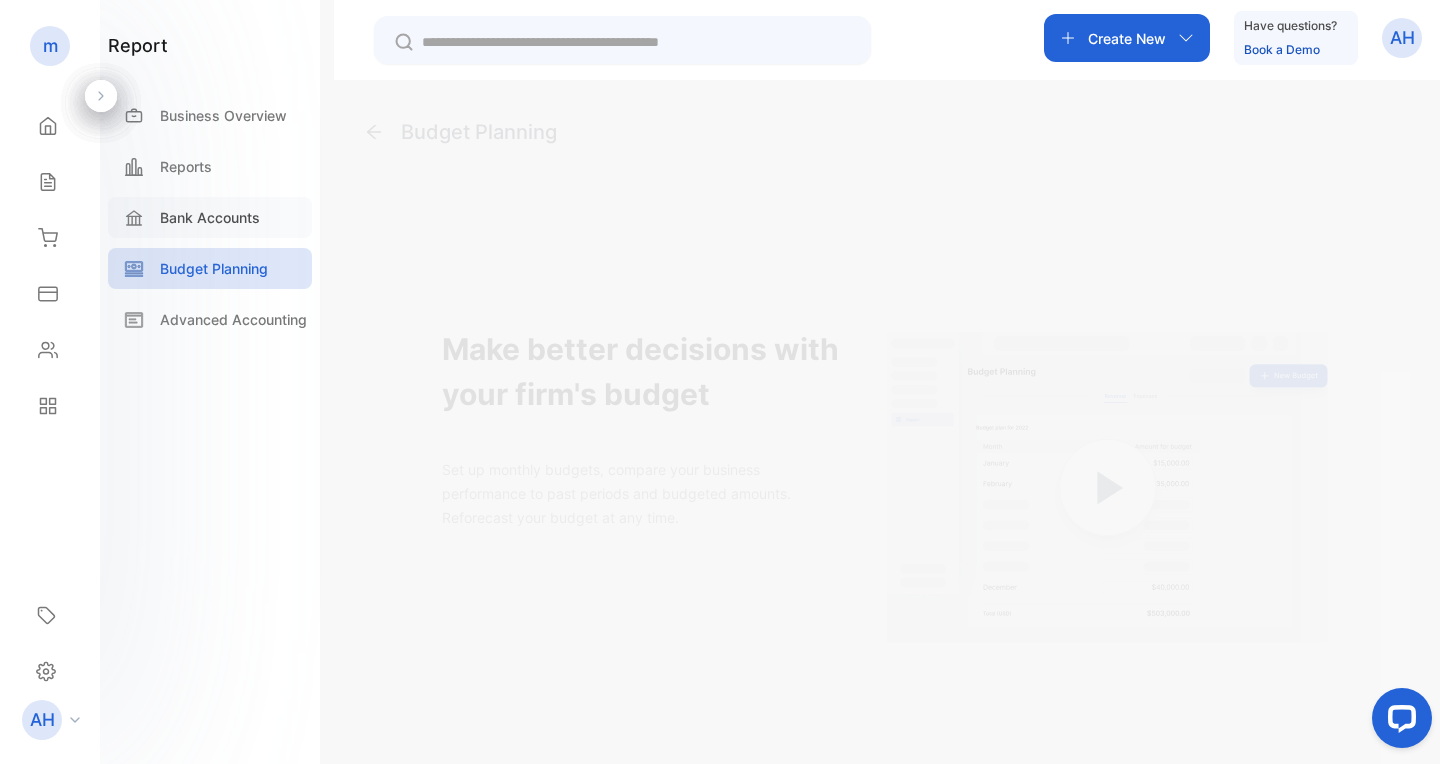 click on "Bank Accounts" at bounding box center [210, 217] 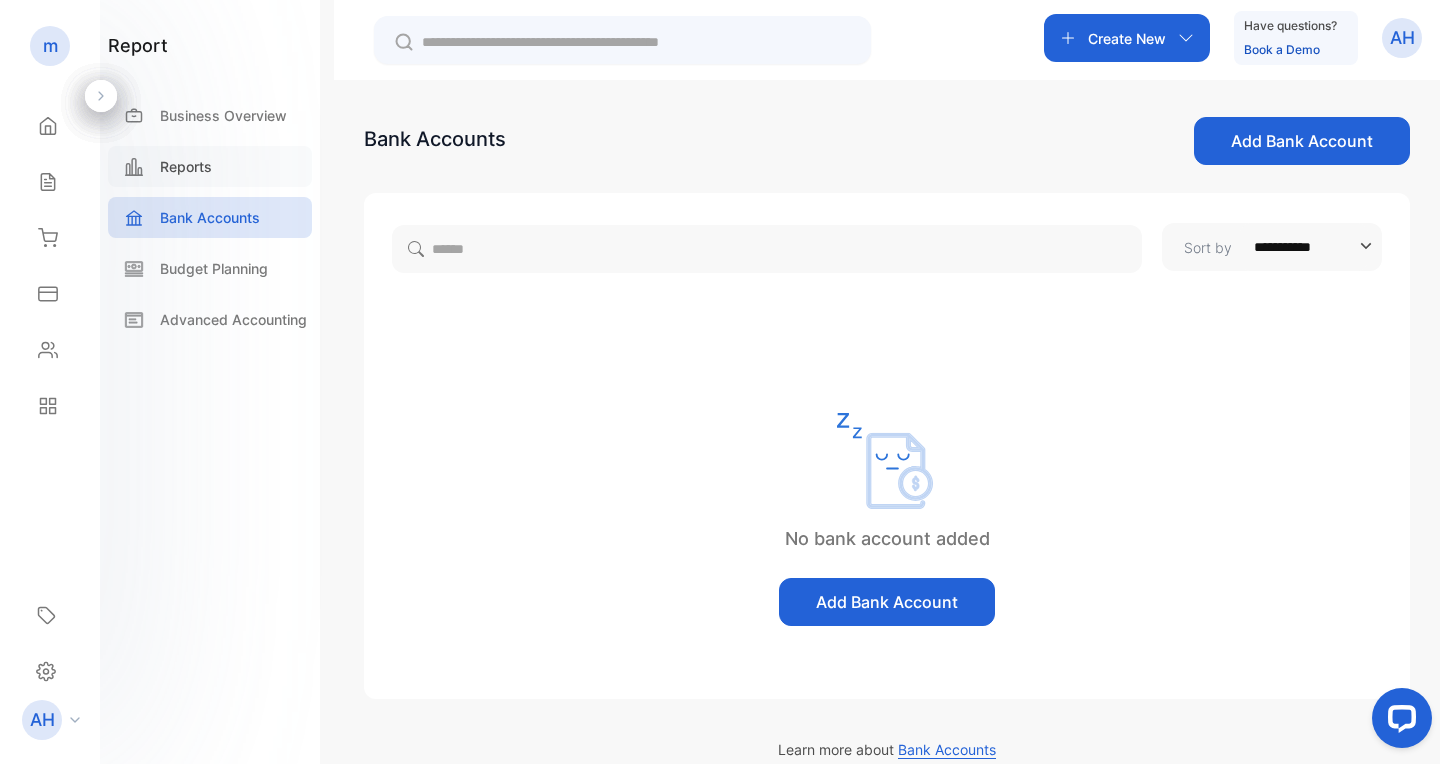 click on "Reports" at bounding box center (210, 166) 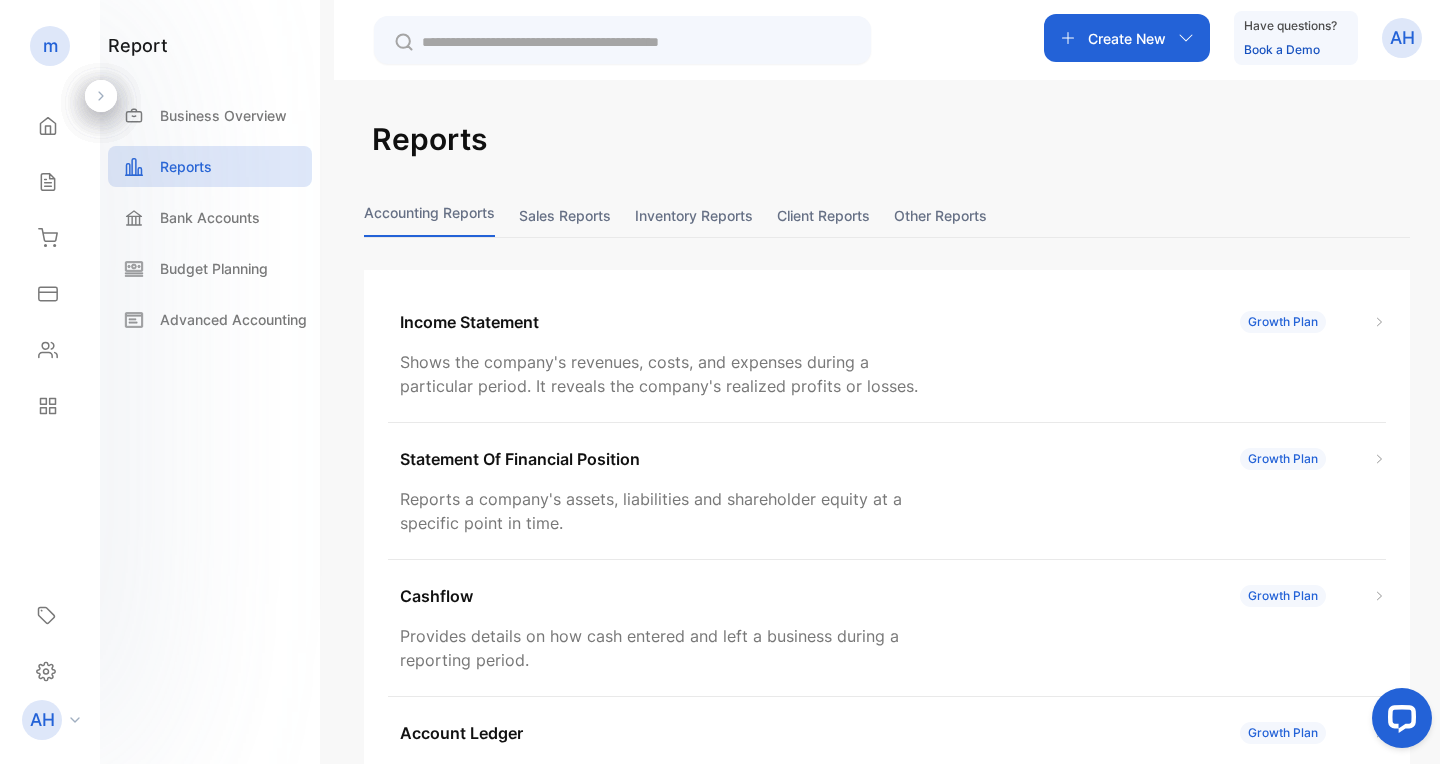 click 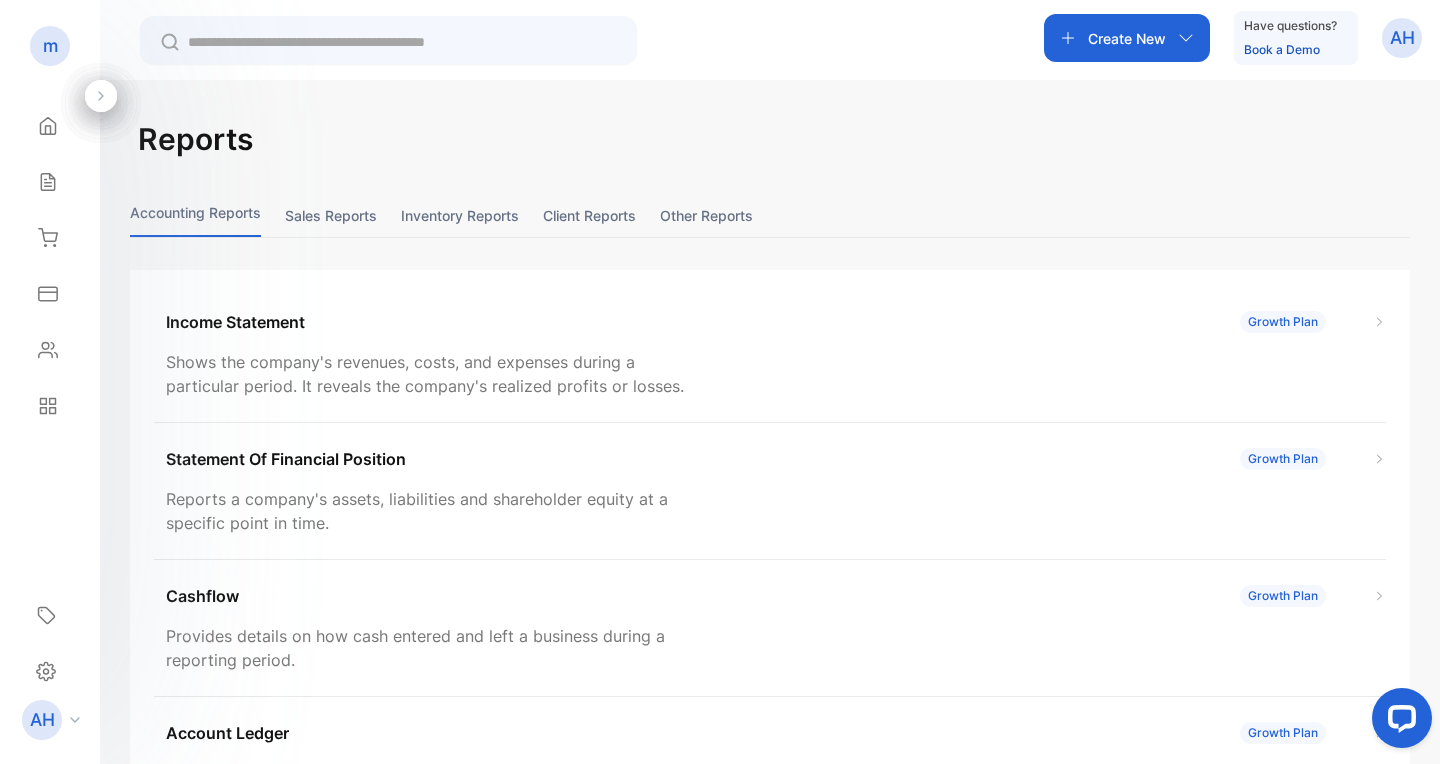 click 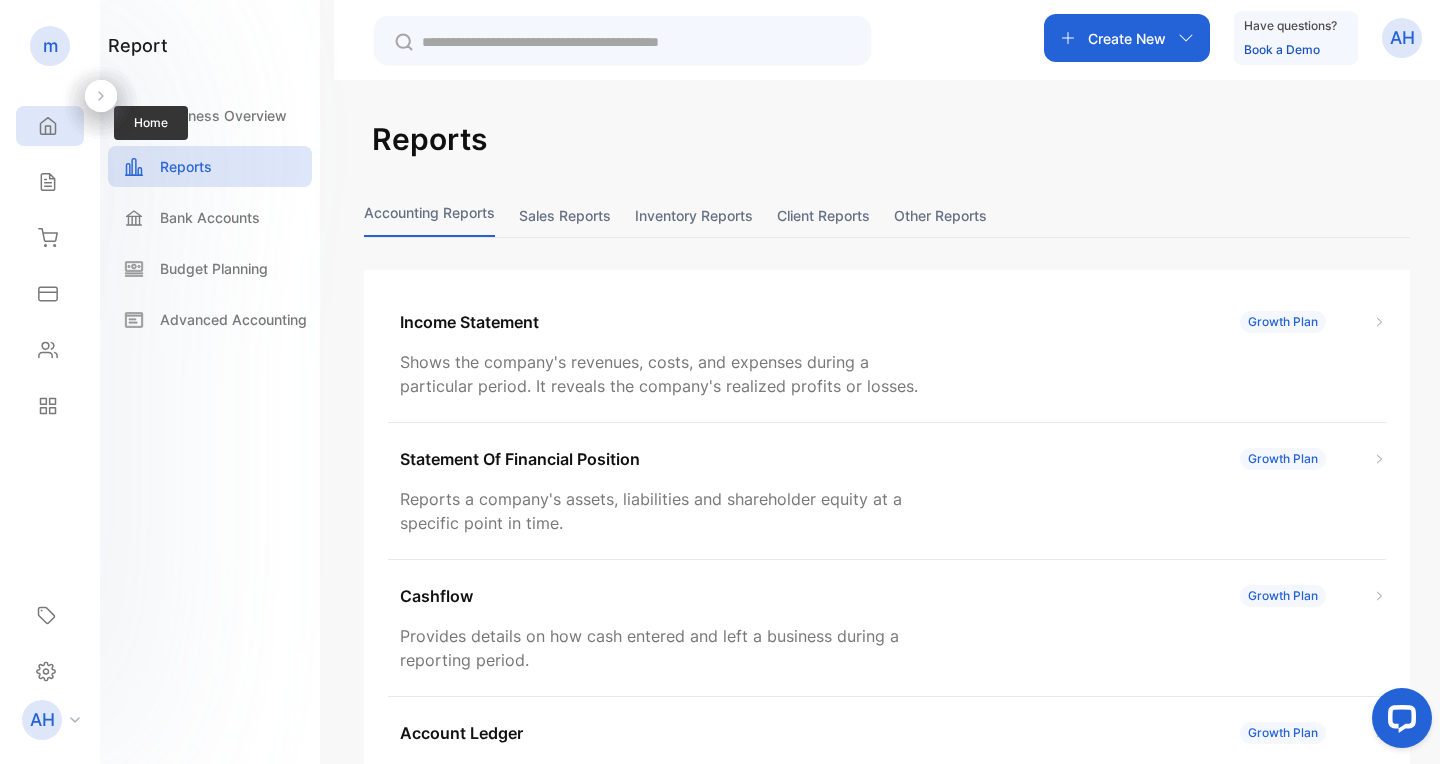 click 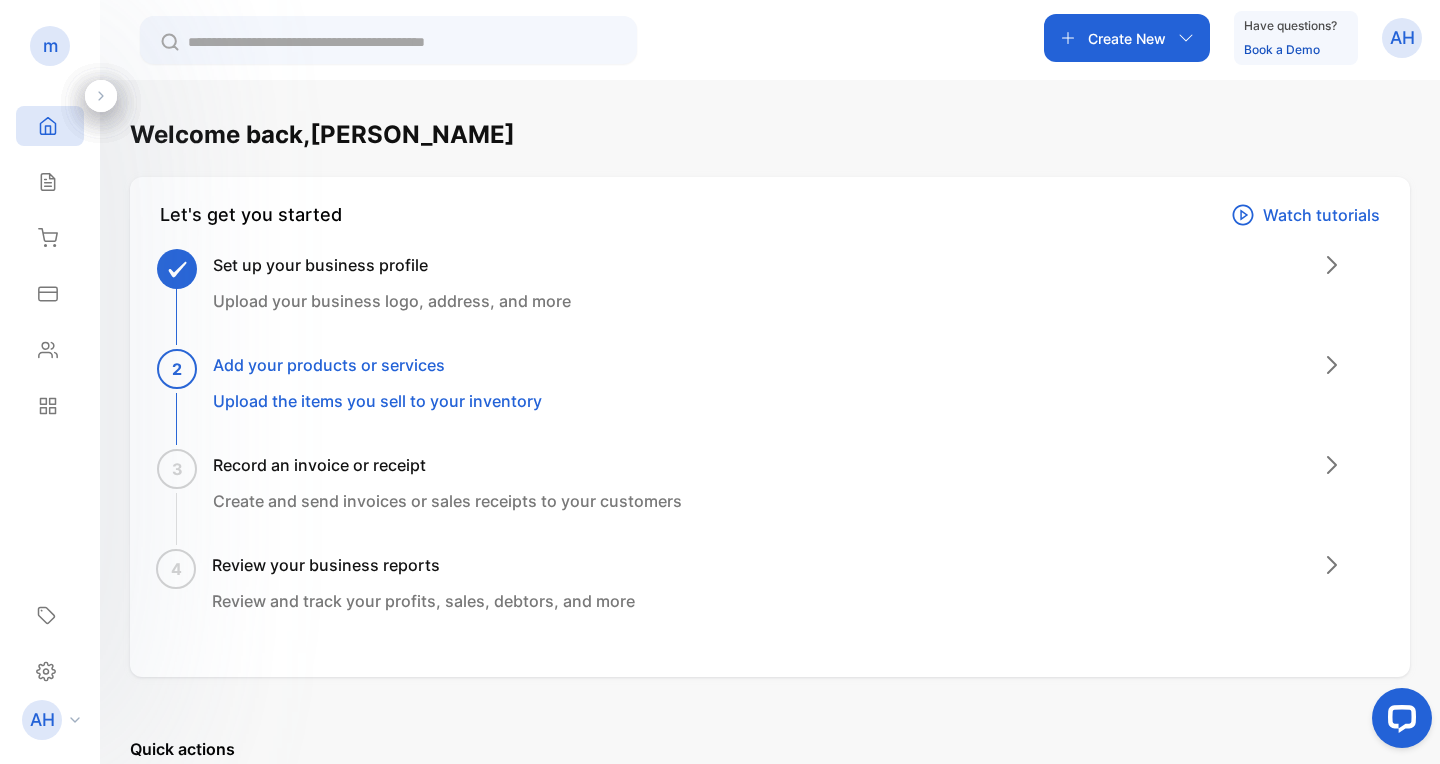 click at bounding box center [101, 96] 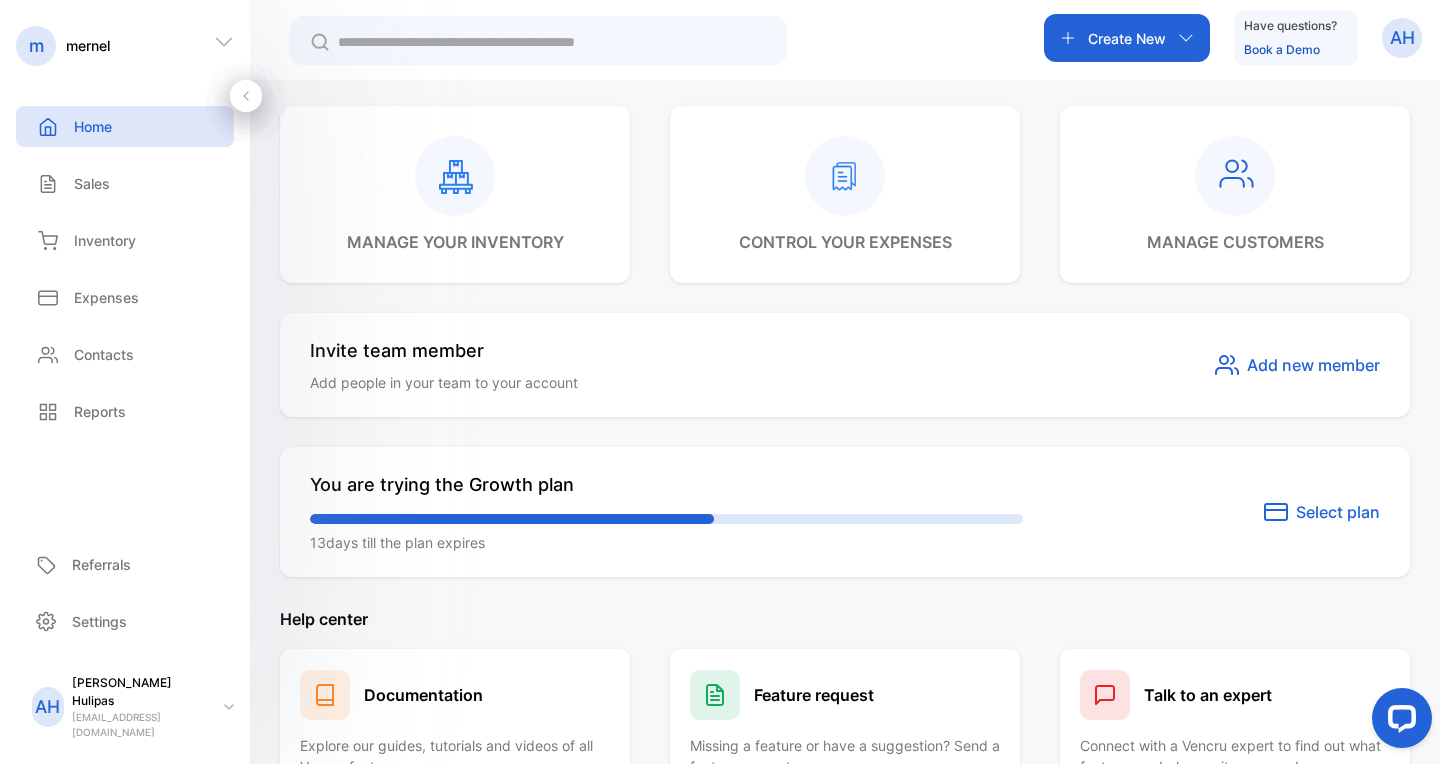 scroll, scrollTop: 915, scrollLeft: 0, axis: vertical 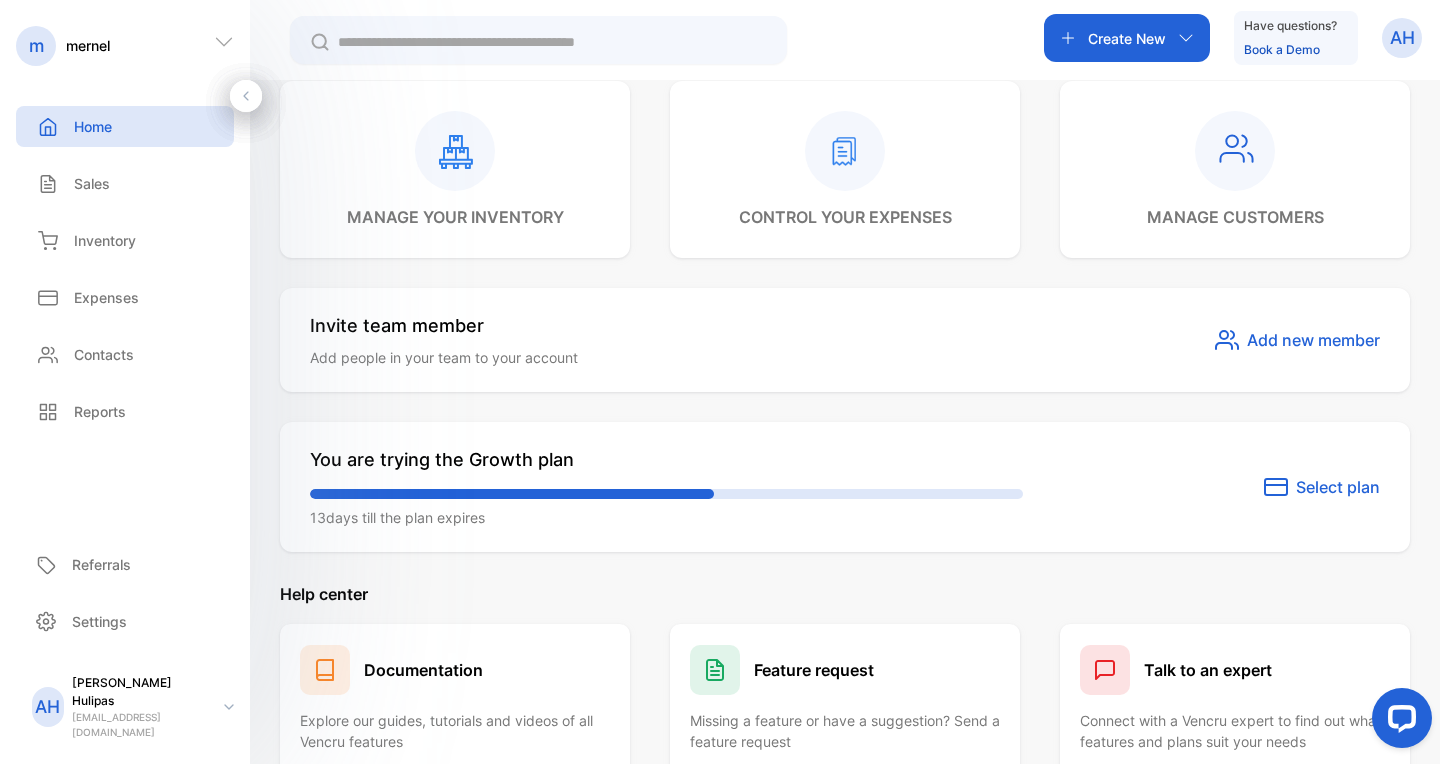 click 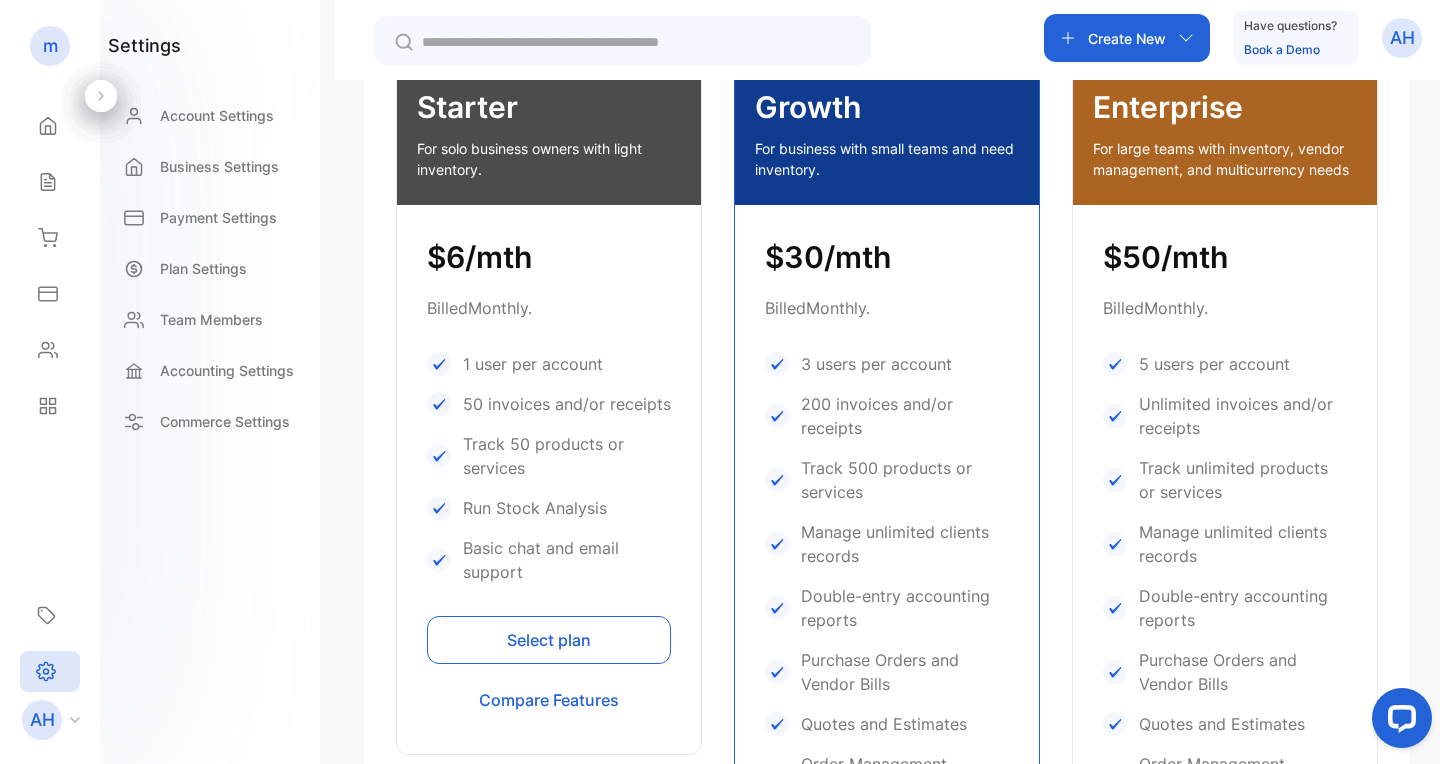scroll, scrollTop: 0, scrollLeft: 0, axis: both 